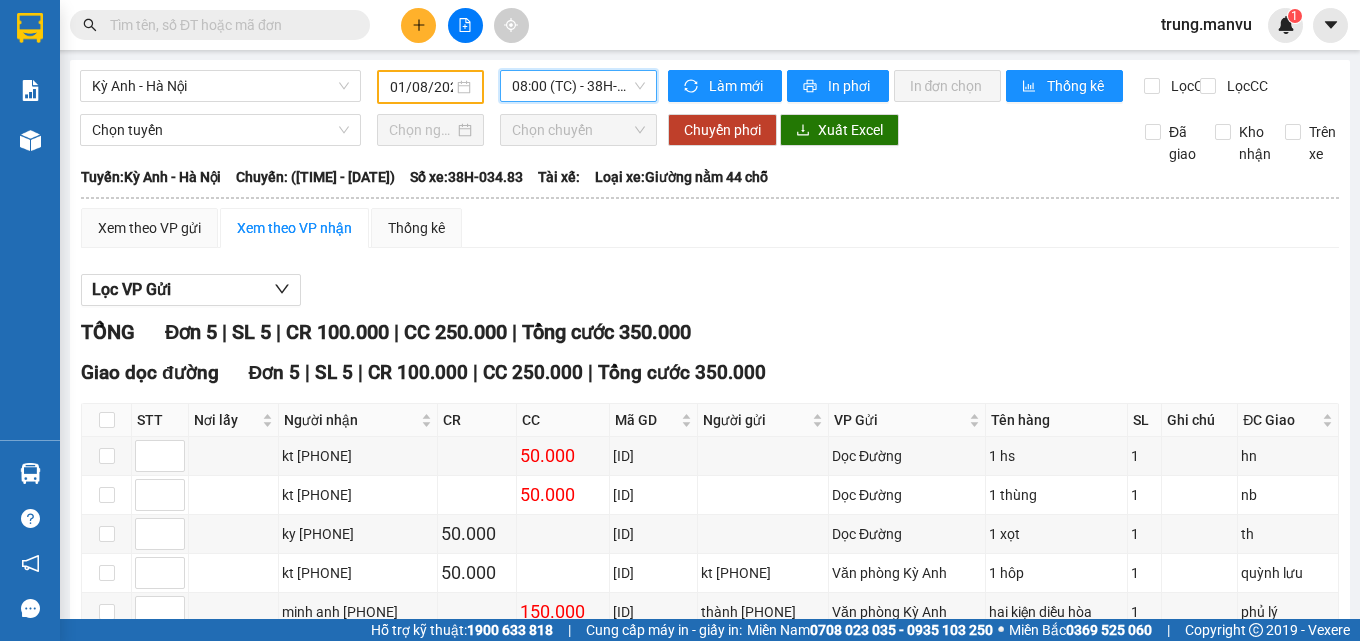 scroll, scrollTop: 0, scrollLeft: 0, axis: both 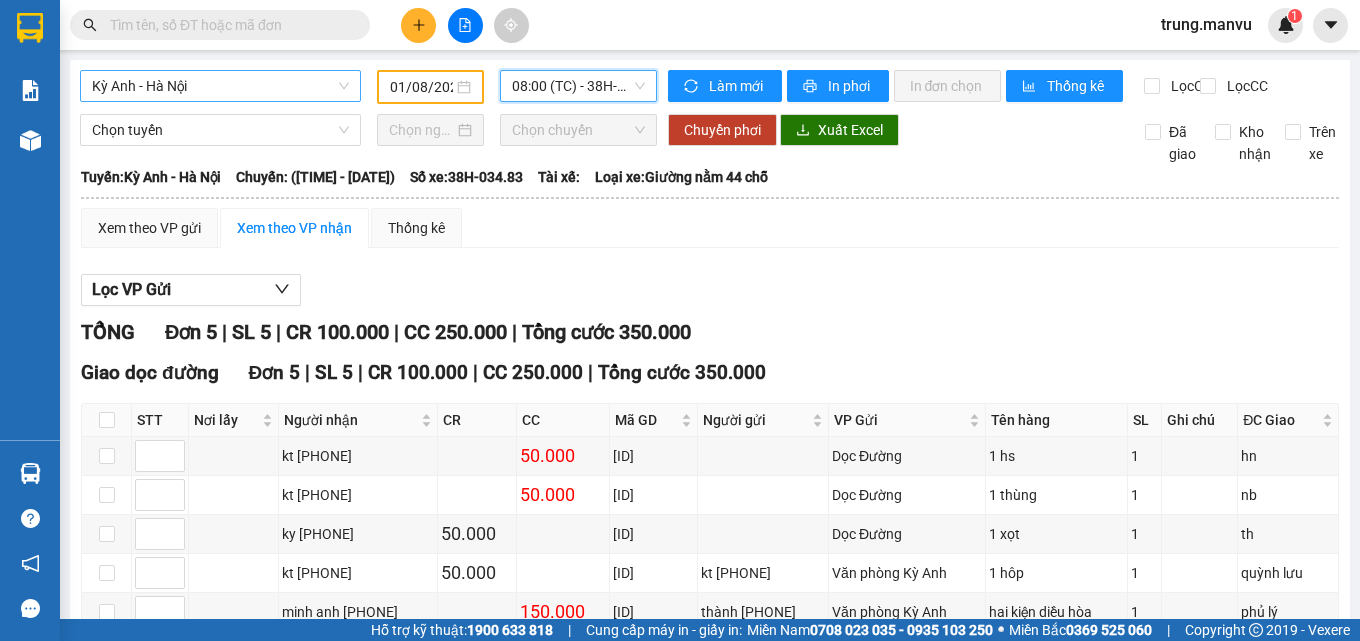 click on "Kỳ Anh - Hà Nội" at bounding box center (220, 86) 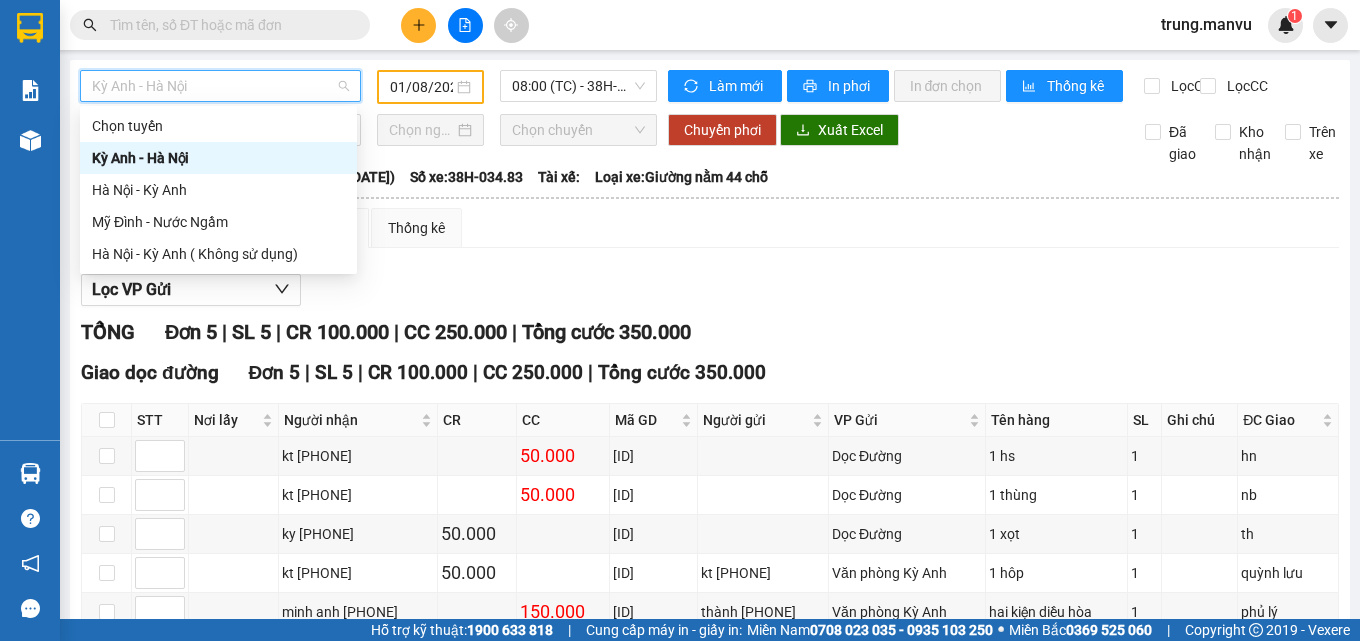 click on "Kỳ Anh - Hà Nội" at bounding box center (218, 158) 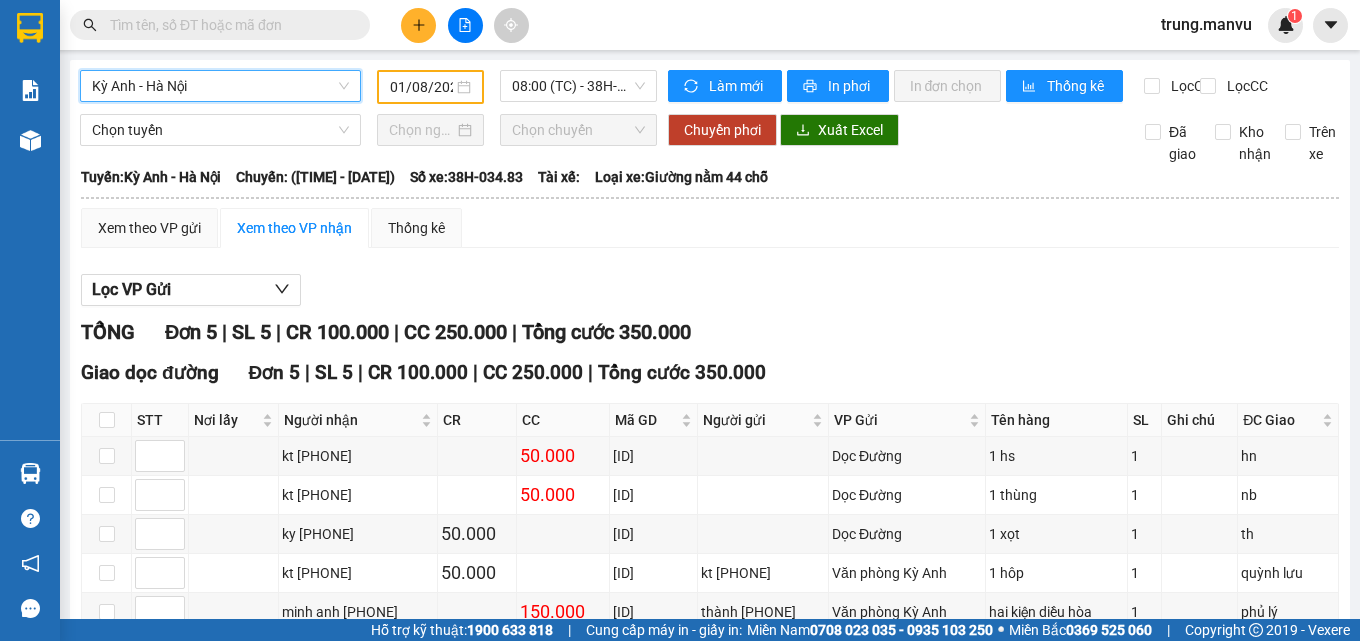 click on "Kỳ Anh - Hà Nội Kỳ Anh - Hà Nội" at bounding box center (220, 87) 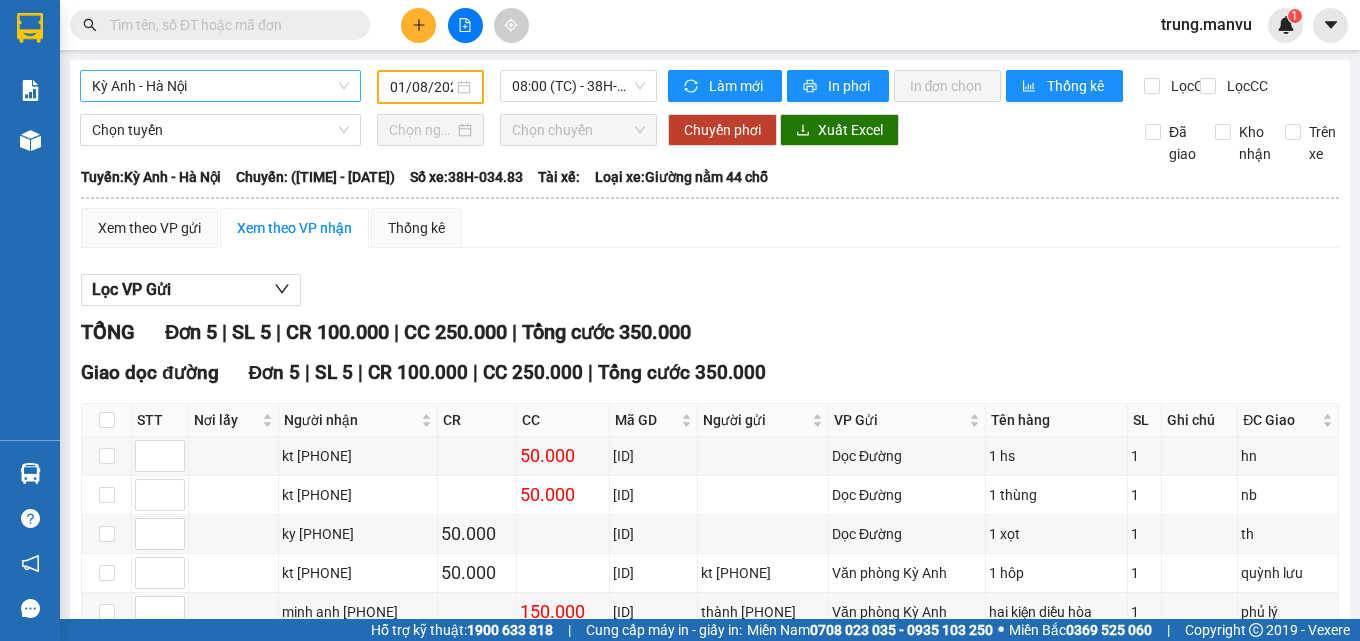 click on "Kỳ Anh - Hà Nội" at bounding box center (220, 86) 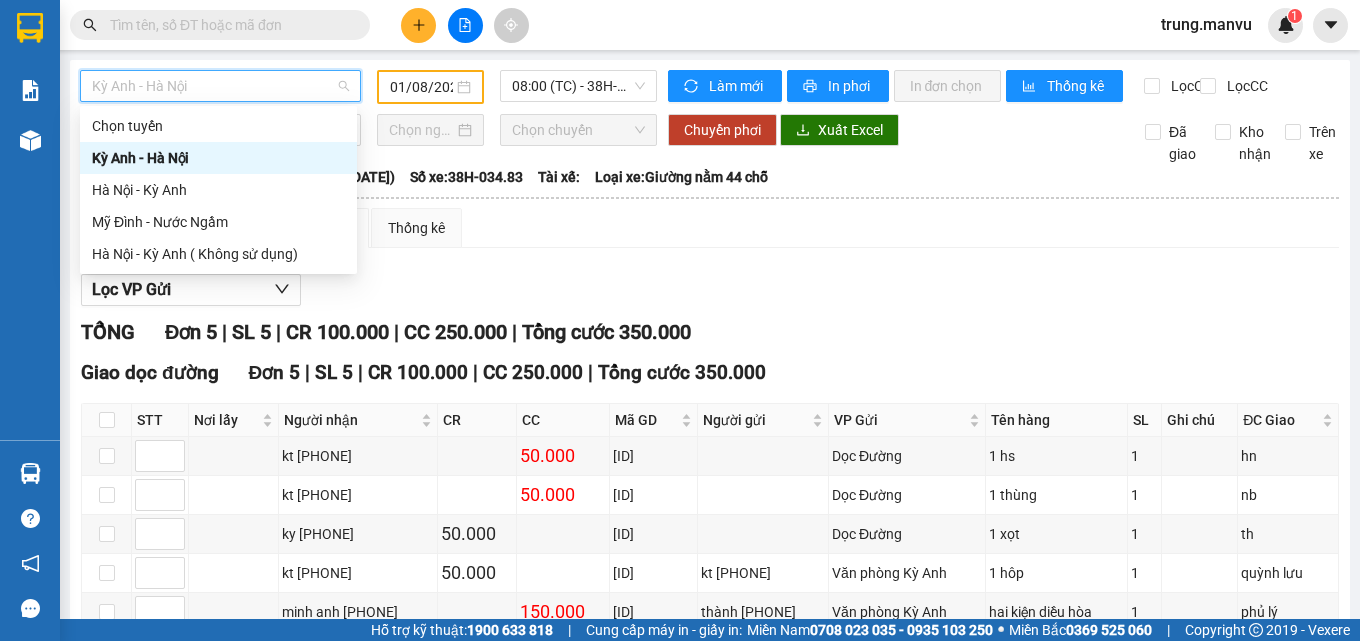 click on "Kỳ Anh - Hà Nội" at bounding box center (220, 86) 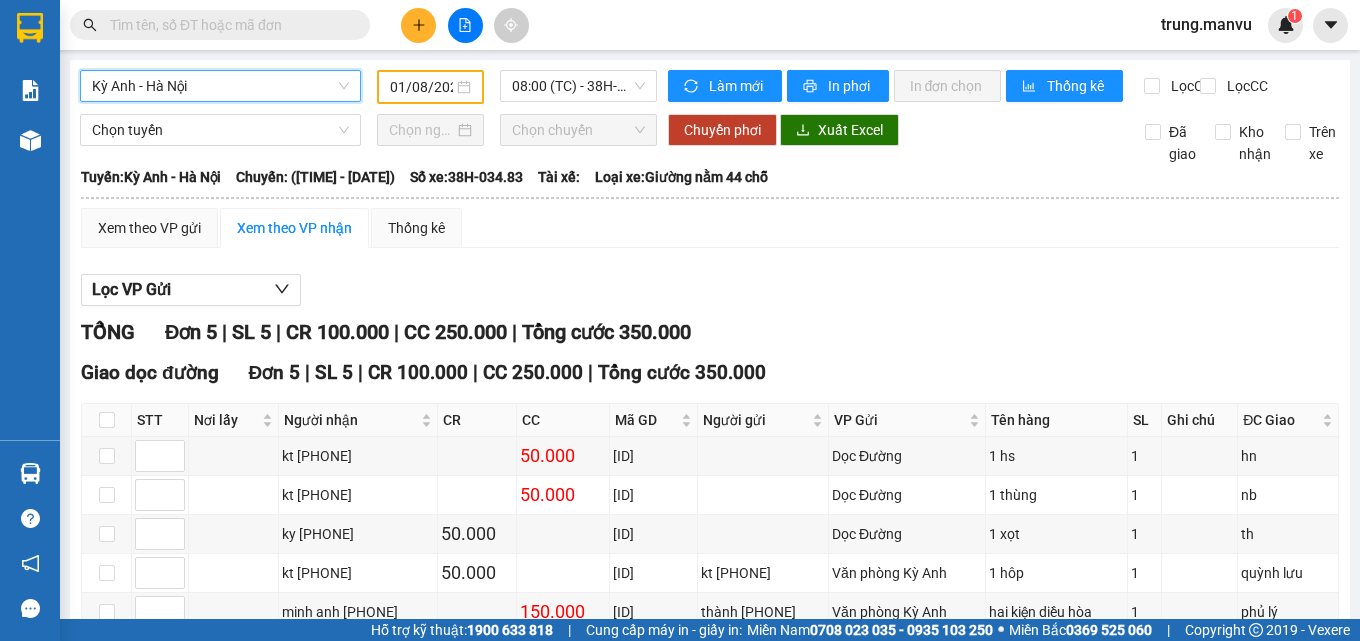 drag, startPoint x: 164, startPoint y: 73, endPoint x: 167, endPoint y: 110, distance: 37.12142 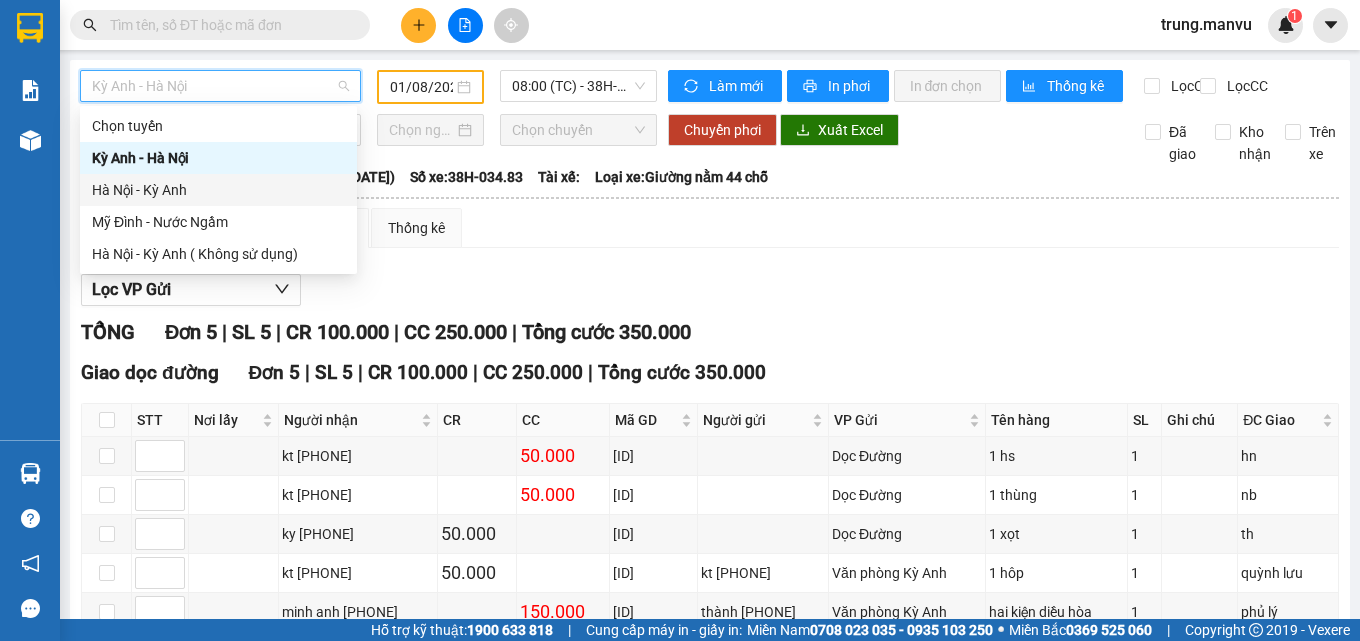 click on "Hà Nội - Kỳ Anh" at bounding box center (218, 190) 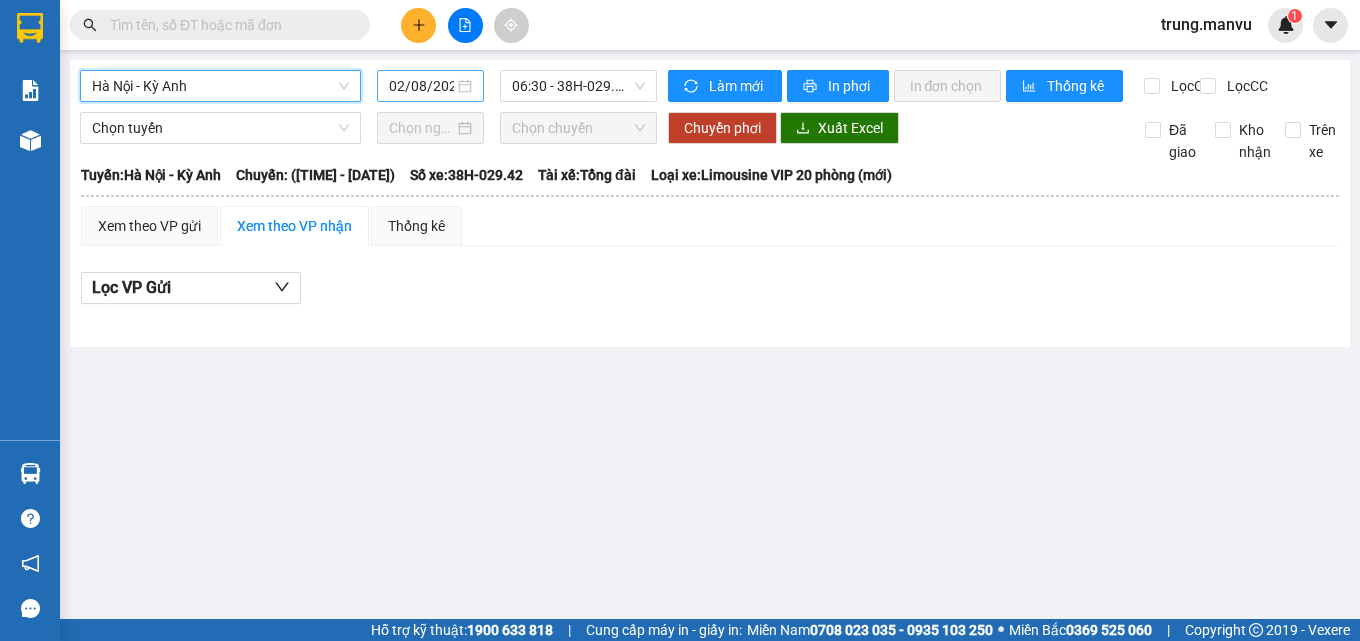 click on "02/08/2025" at bounding box center [422, 86] 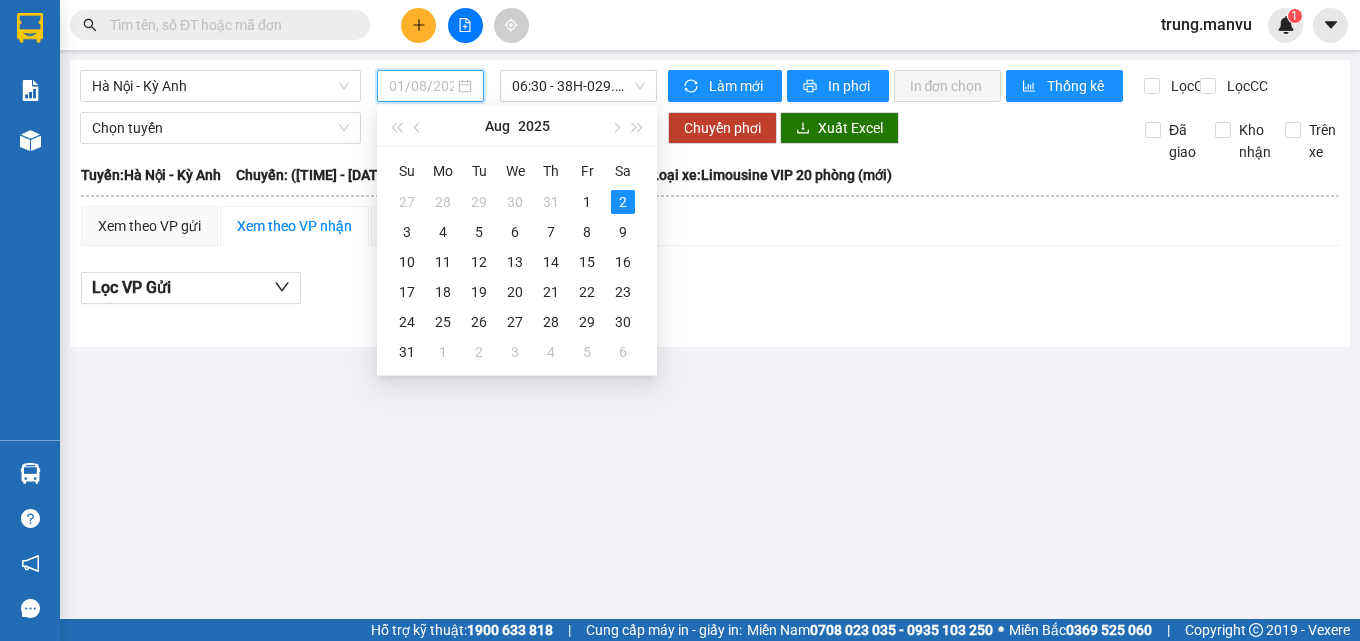 type on "02/08/2025" 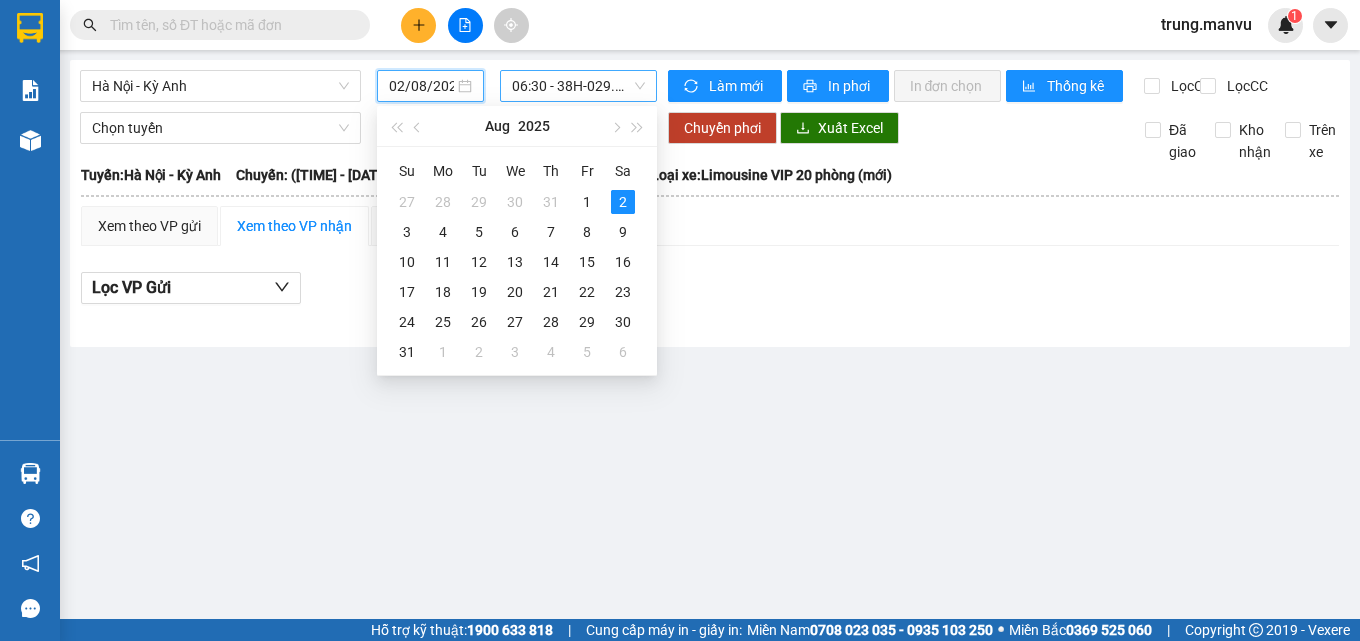 click on "06:30     - 38H-029.42" at bounding box center [578, 86] 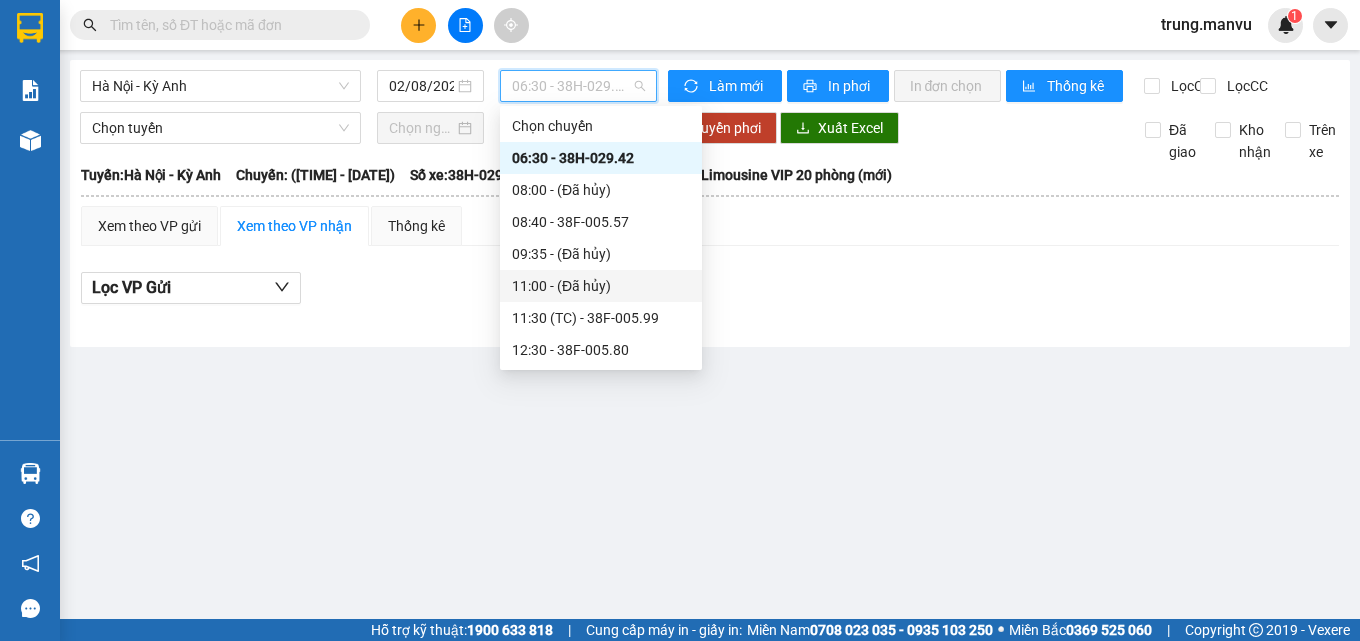 scroll, scrollTop: 100, scrollLeft: 0, axis: vertical 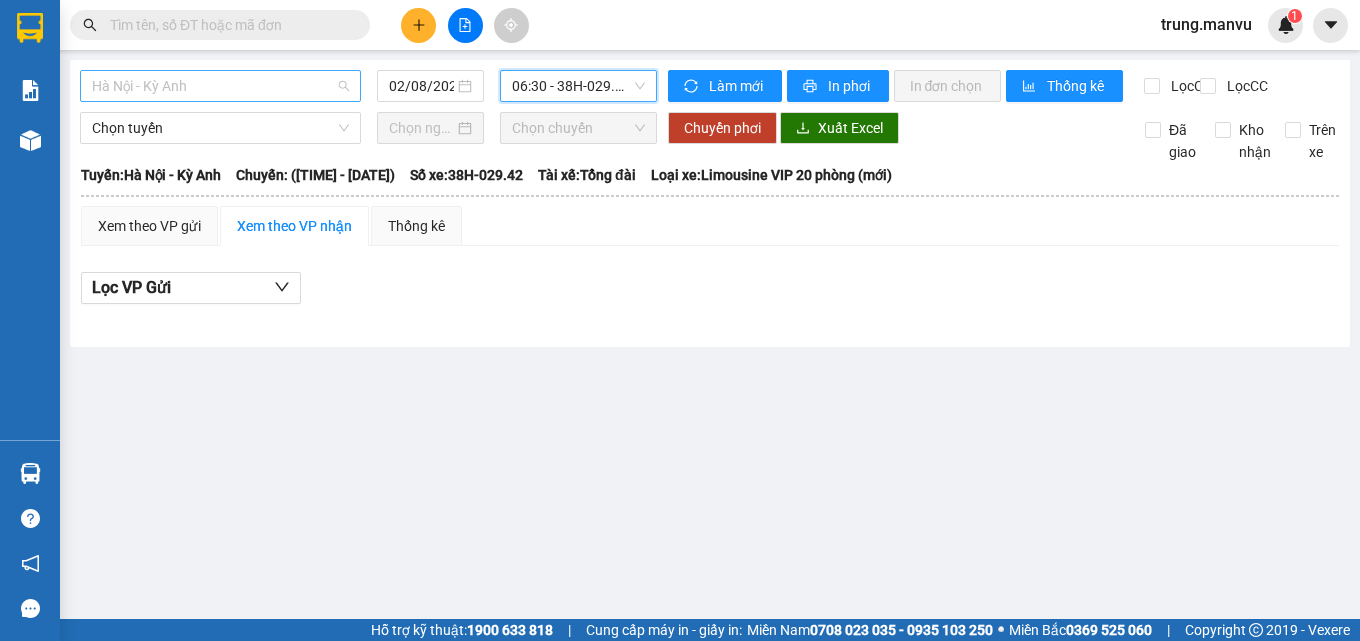 click on "Hà Nội - Kỳ Anh" at bounding box center (220, 86) 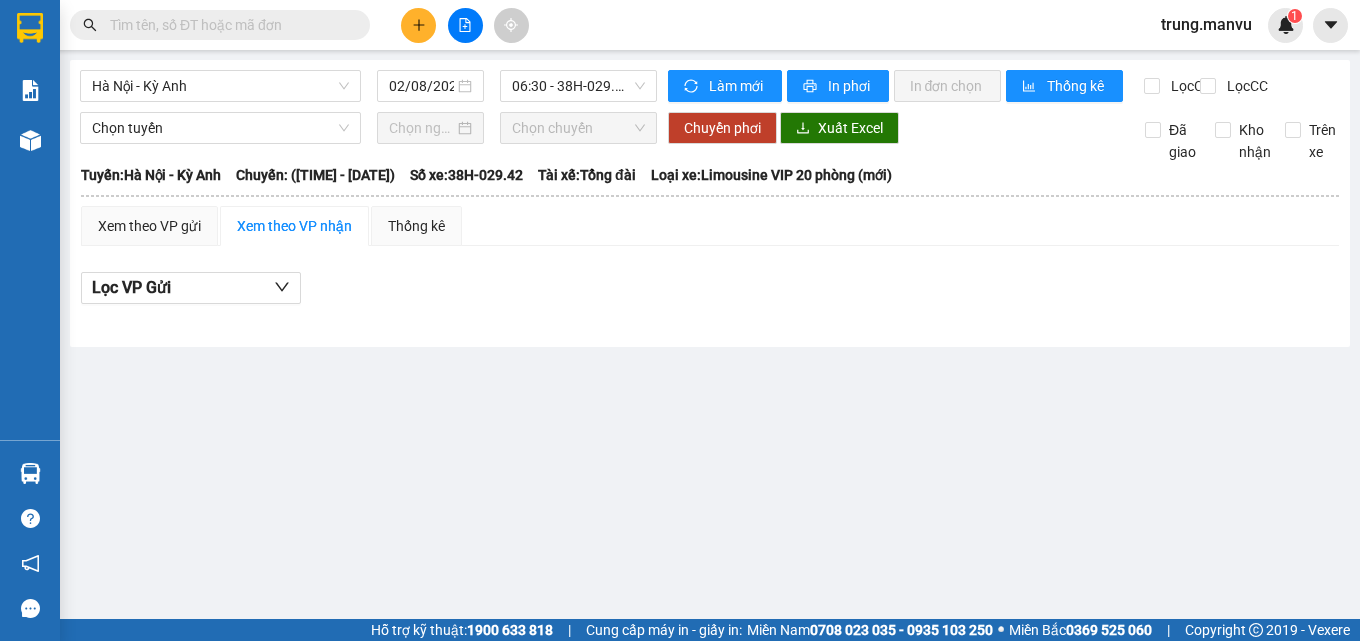 click on "Lọc VP Gửi" at bounding box center [710, 288] 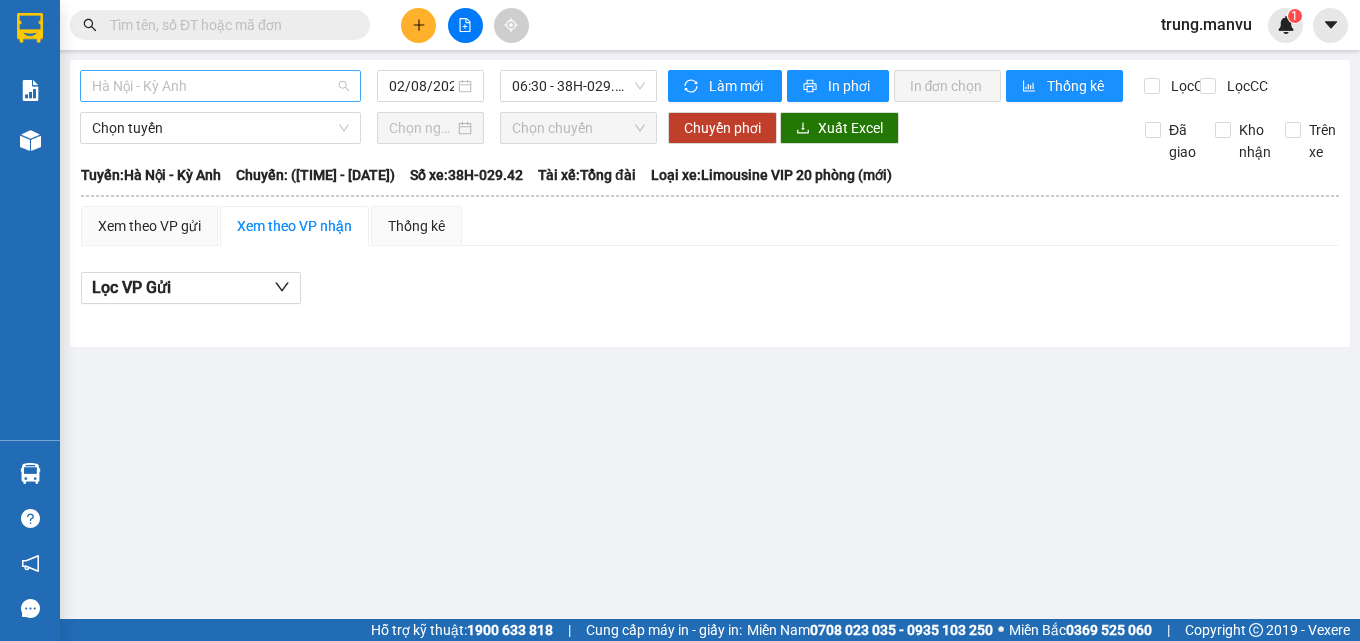 click on "Hà Nội - Kỳ Anh" at bounding box center [220, 86] 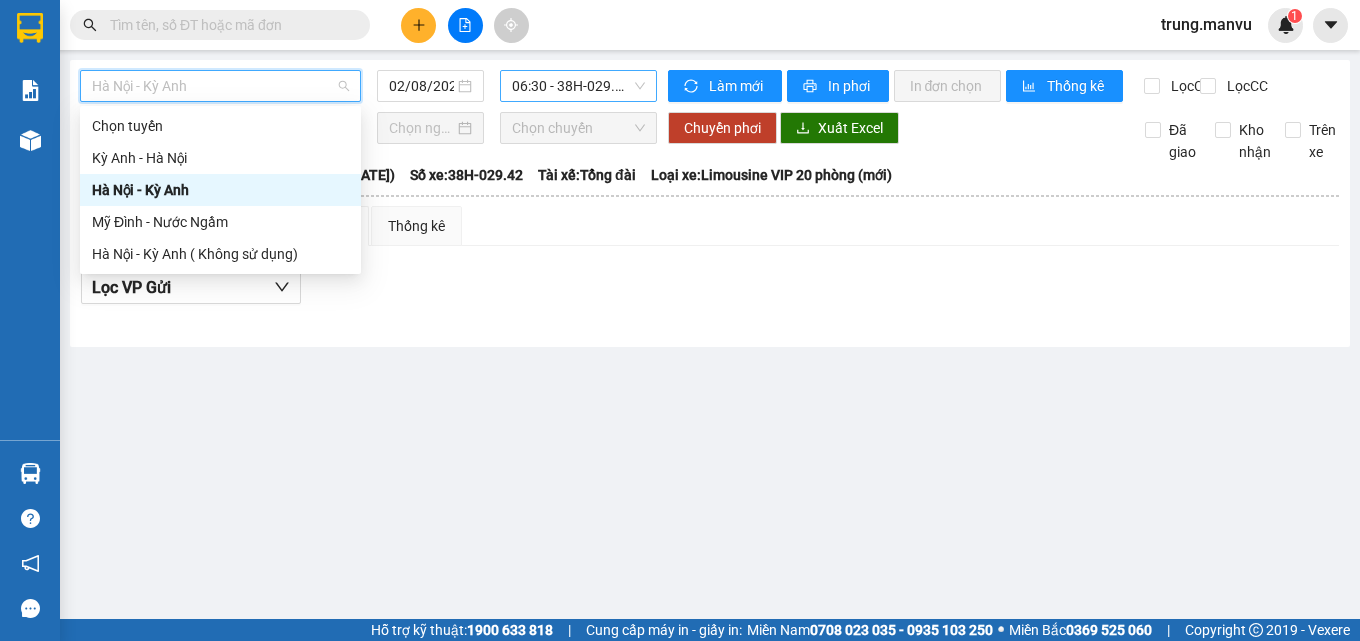 click on "06:30     - 38H-029.42" at bounding box center (578, 86) 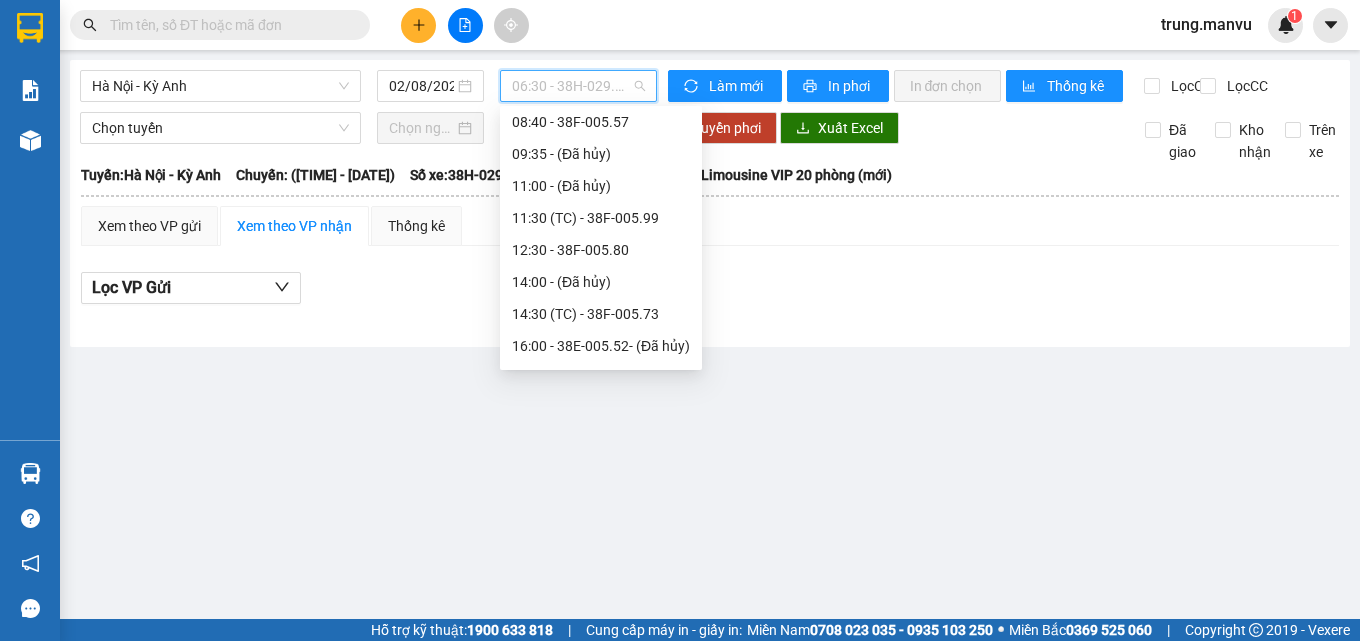 scroll, scrollTop: 32, scrollLeft: 0, axis: vertical 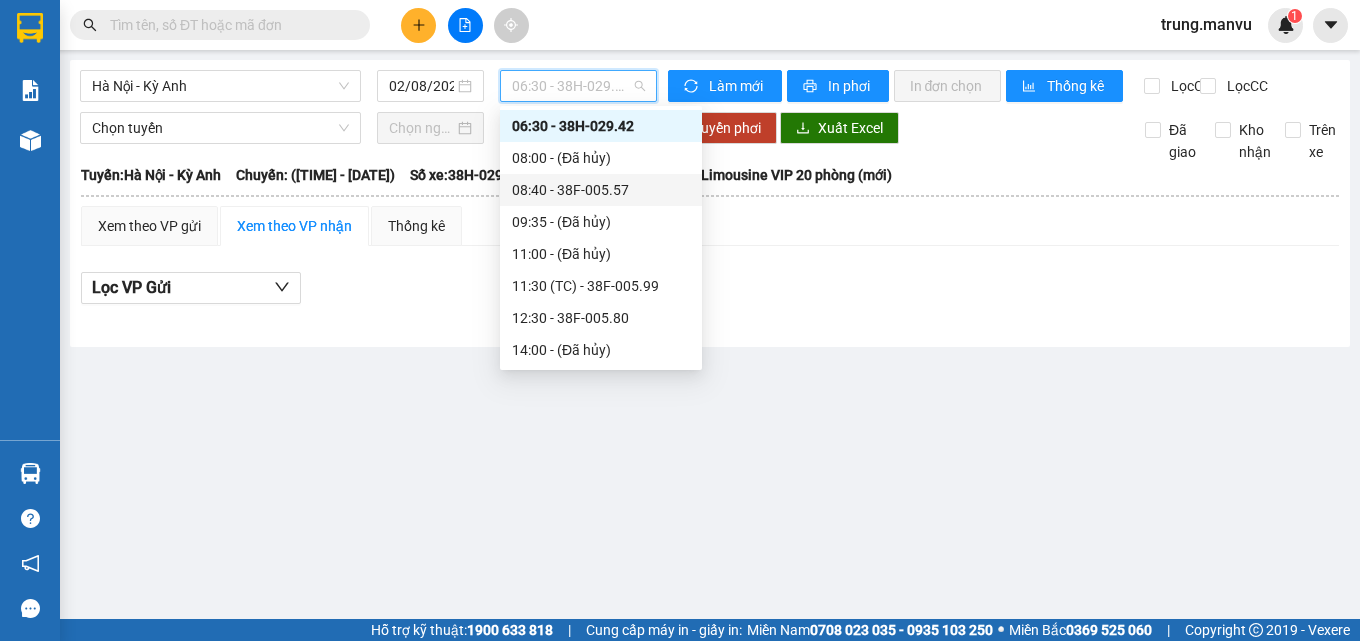 click on "08:40     - 38F-005.57" at bounding box center [601, 190] 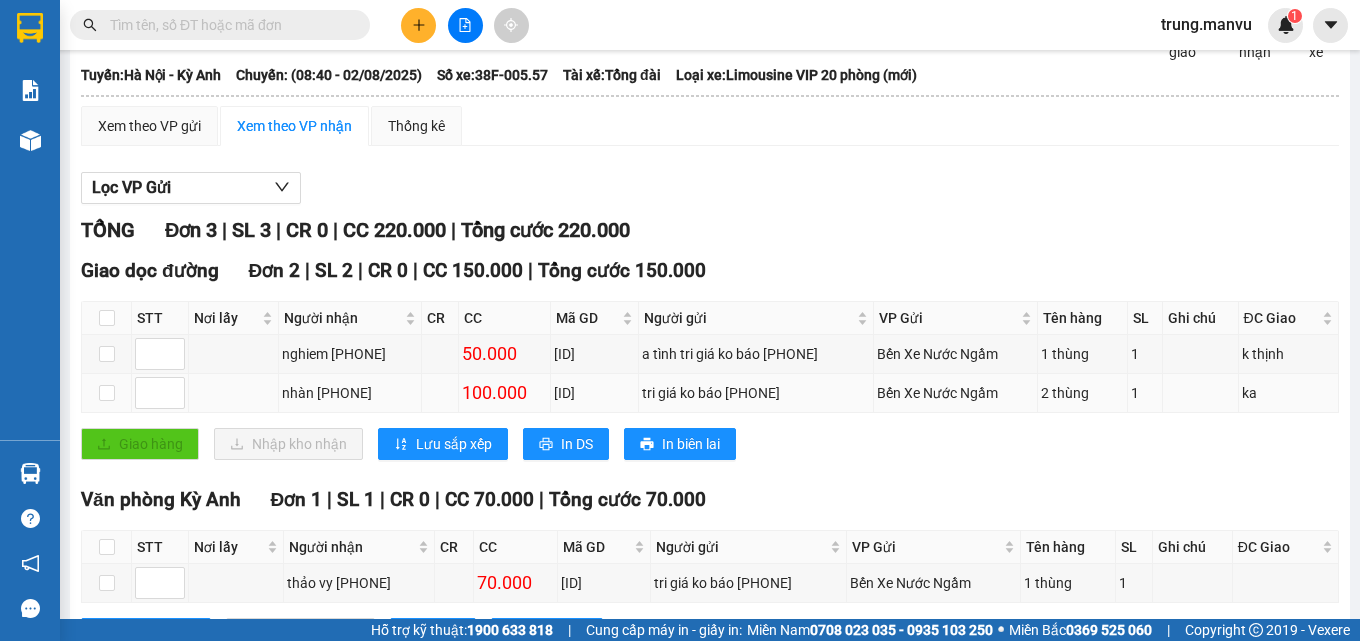 scroll, scrollTop: 204, scrollLeft: 0, axis: vertical 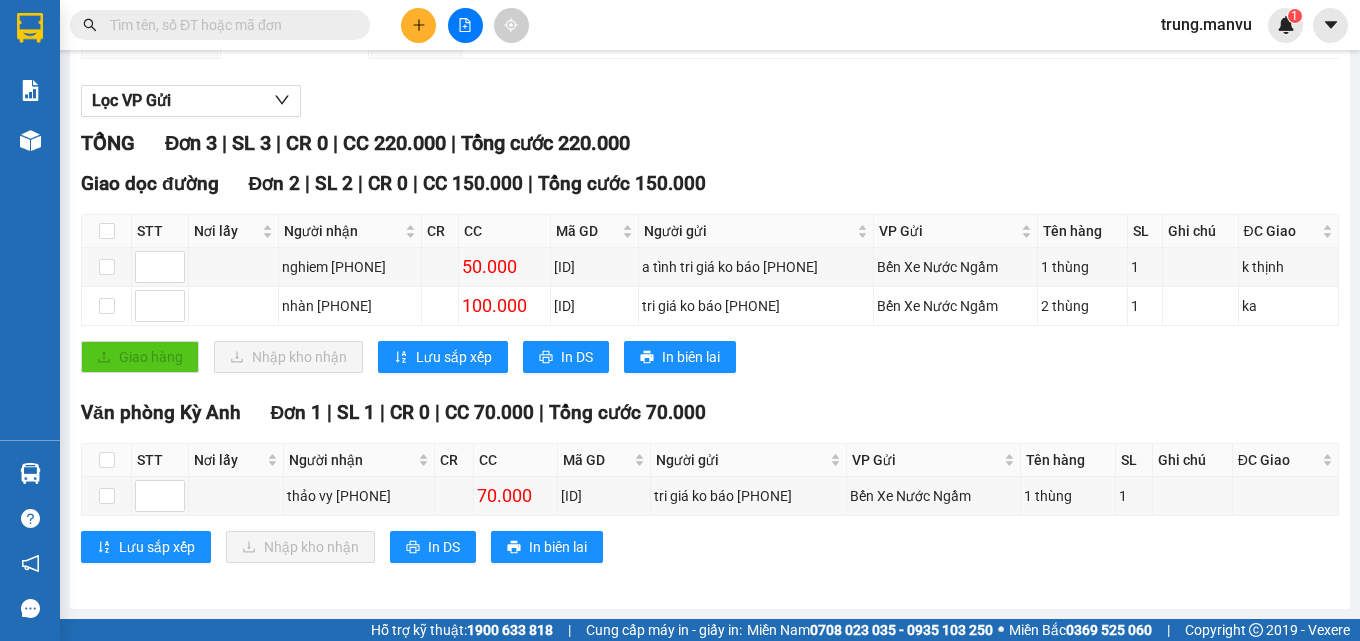 drag, startPoint x: 945, startPoint y: 598, endPoint x: 879, endPoint y: 618, distance: 68.96376 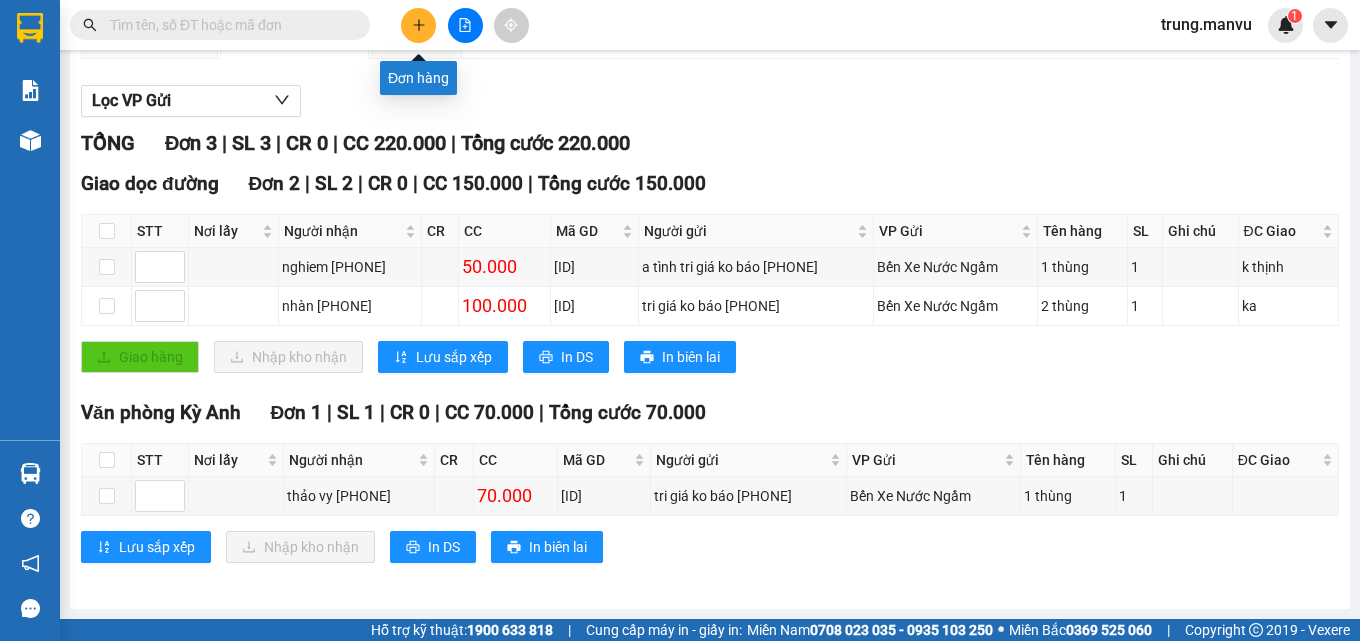 click at bounding box center (418, 25) 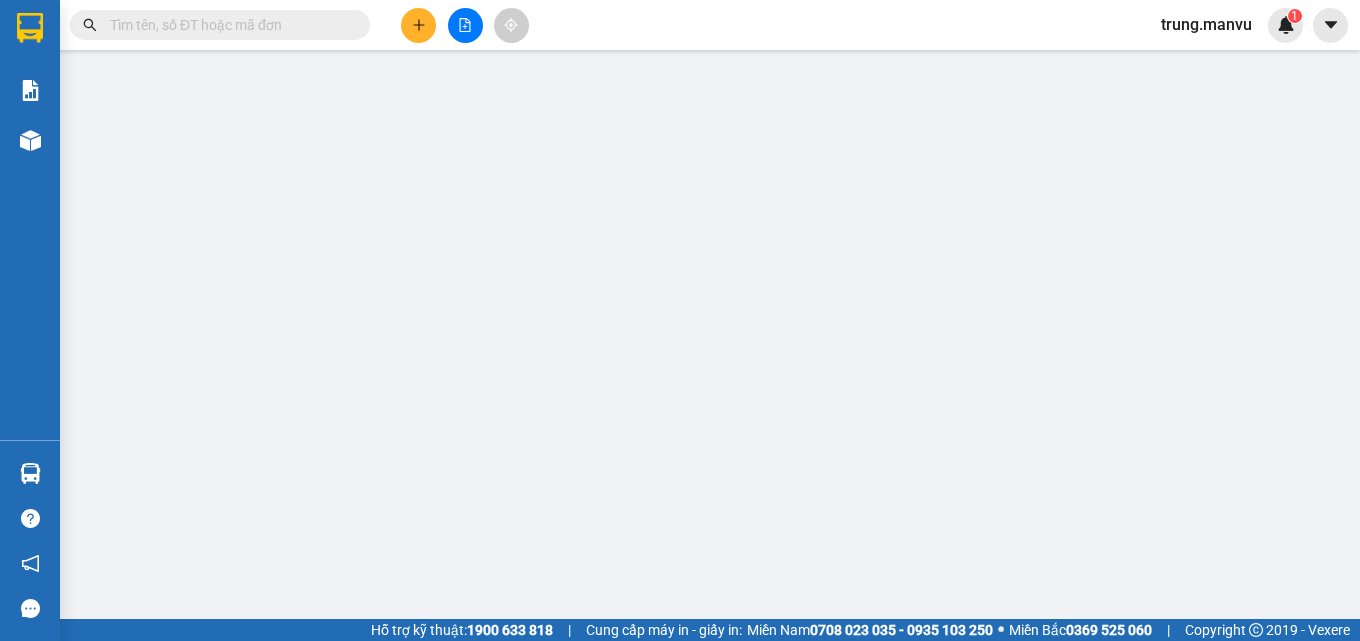scroll, scrollTop: 0, scrollLeft: 0, axis: both 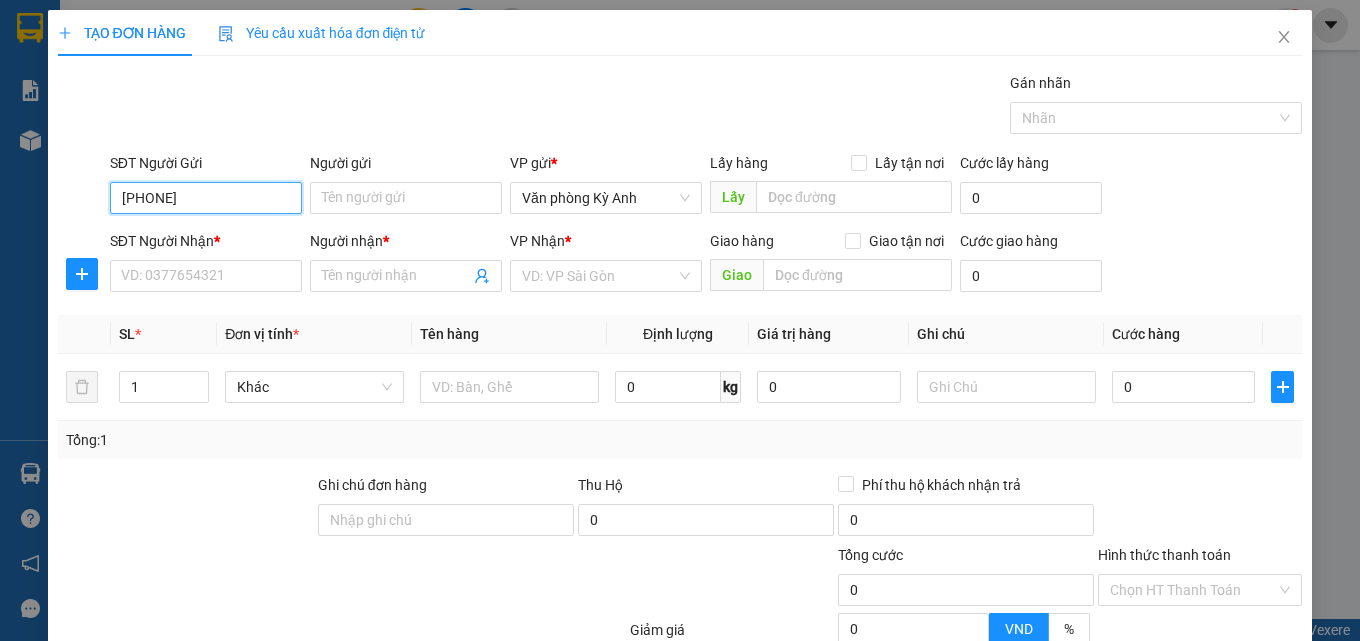 type on "[PHONE]" 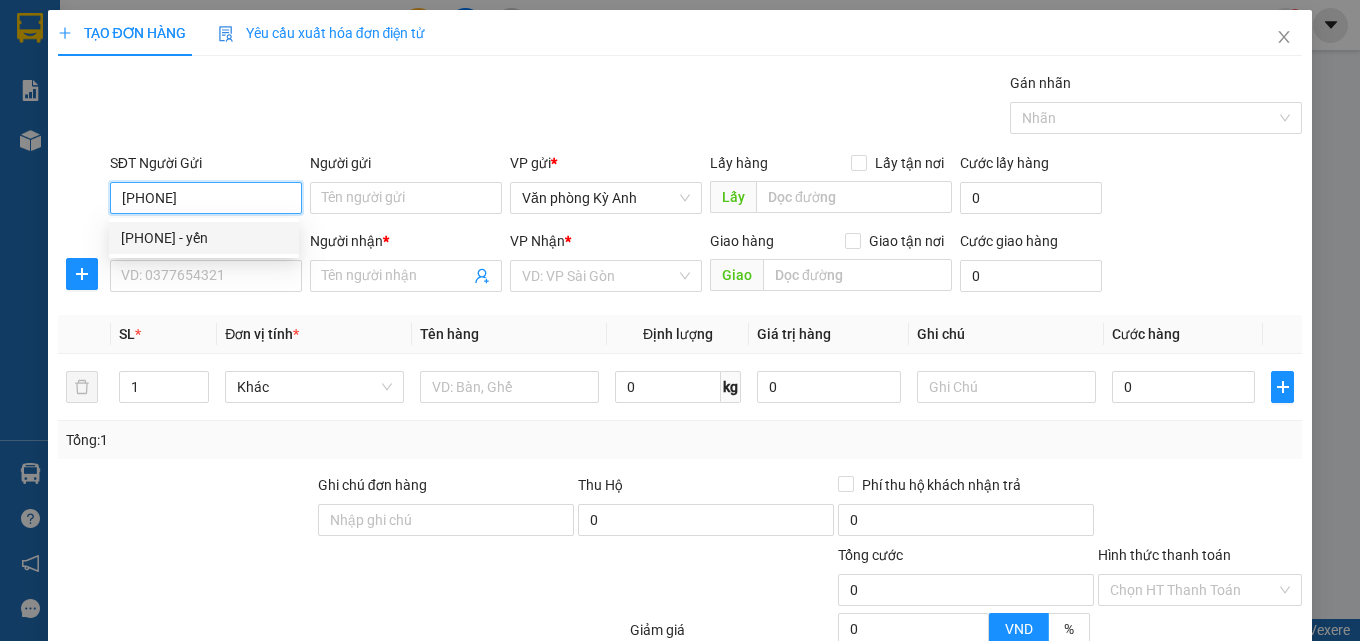 click on "0988445050 - yến" at bounding box center (204, 238) 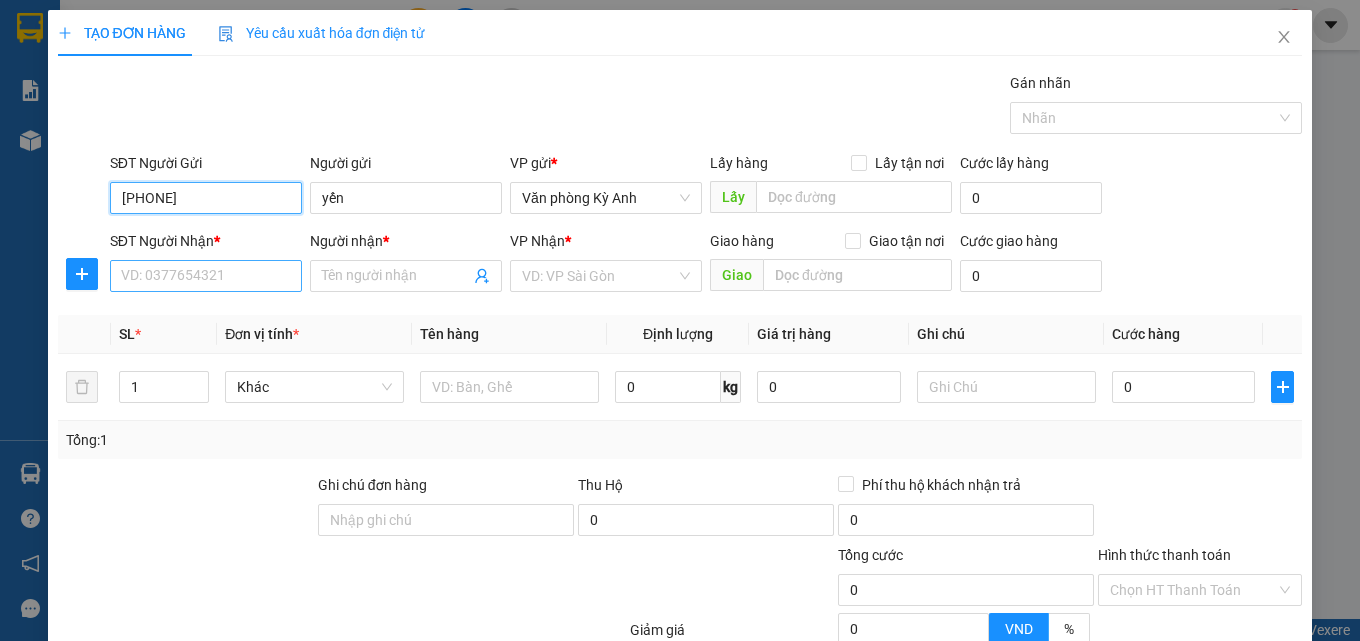 type on "[PHONE]" 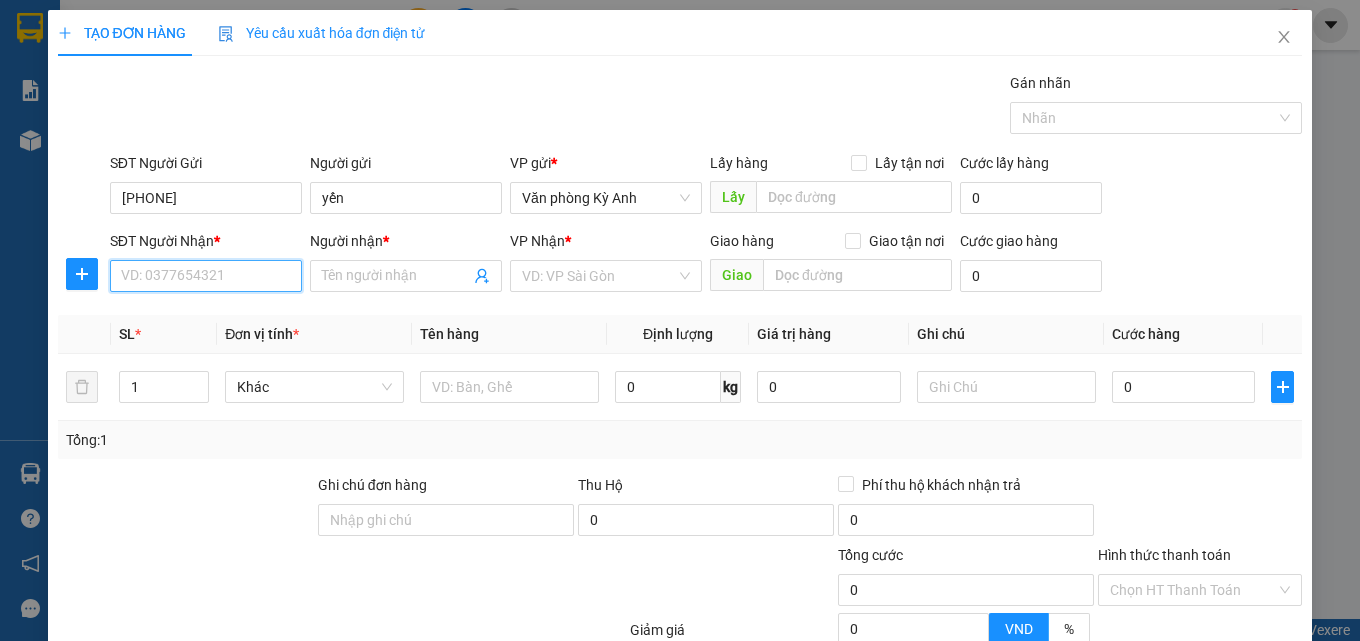 click on "SĐT Người Nhận  *" at bounding box center (206, 276) 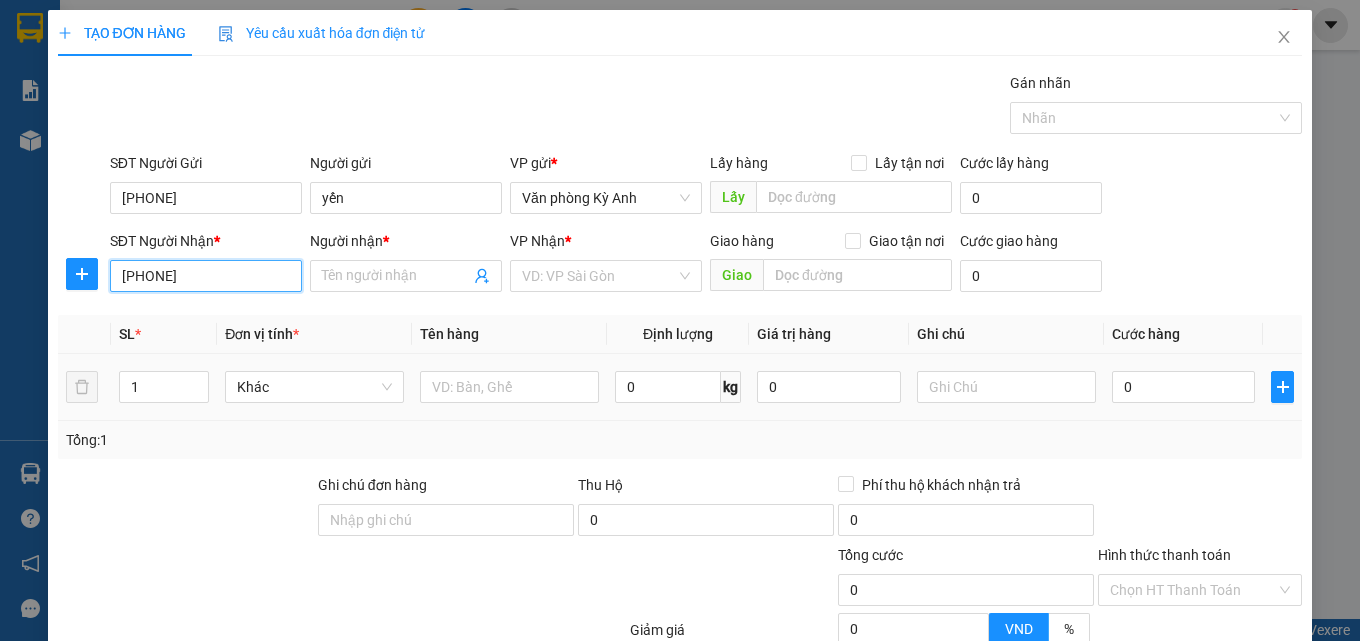 type on "[PHONE]" 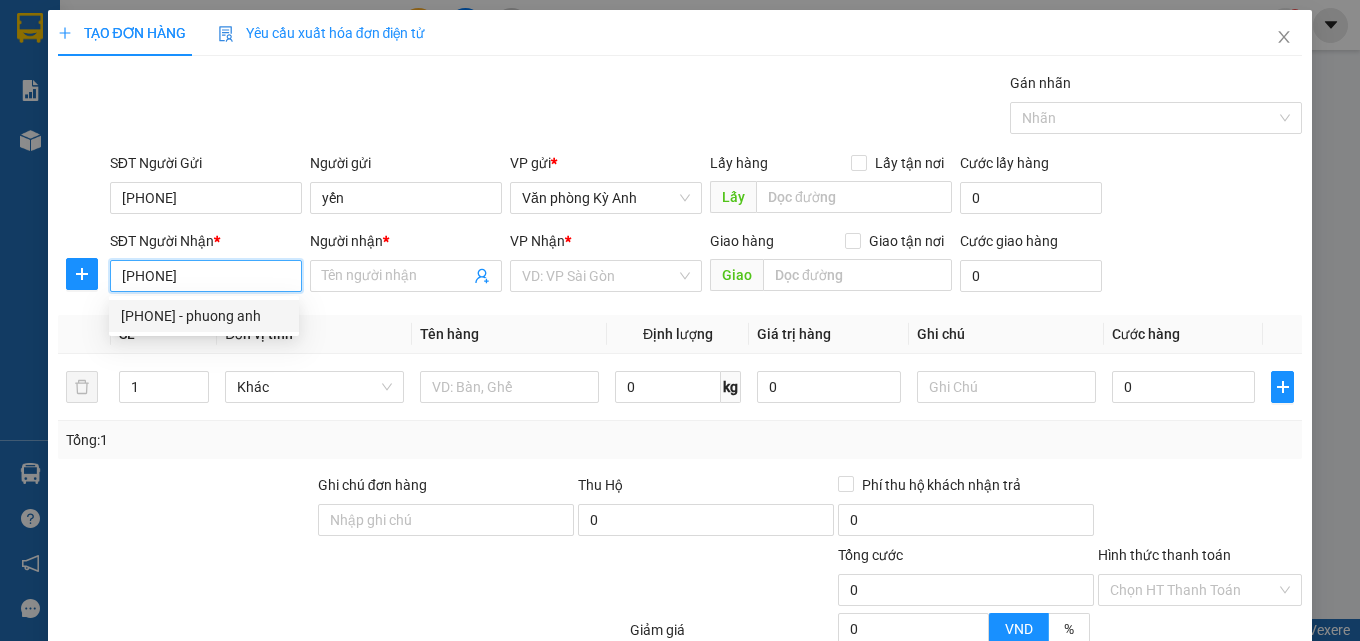 click on "0977708988 - phuong anh" at bounding box center (204, 316) 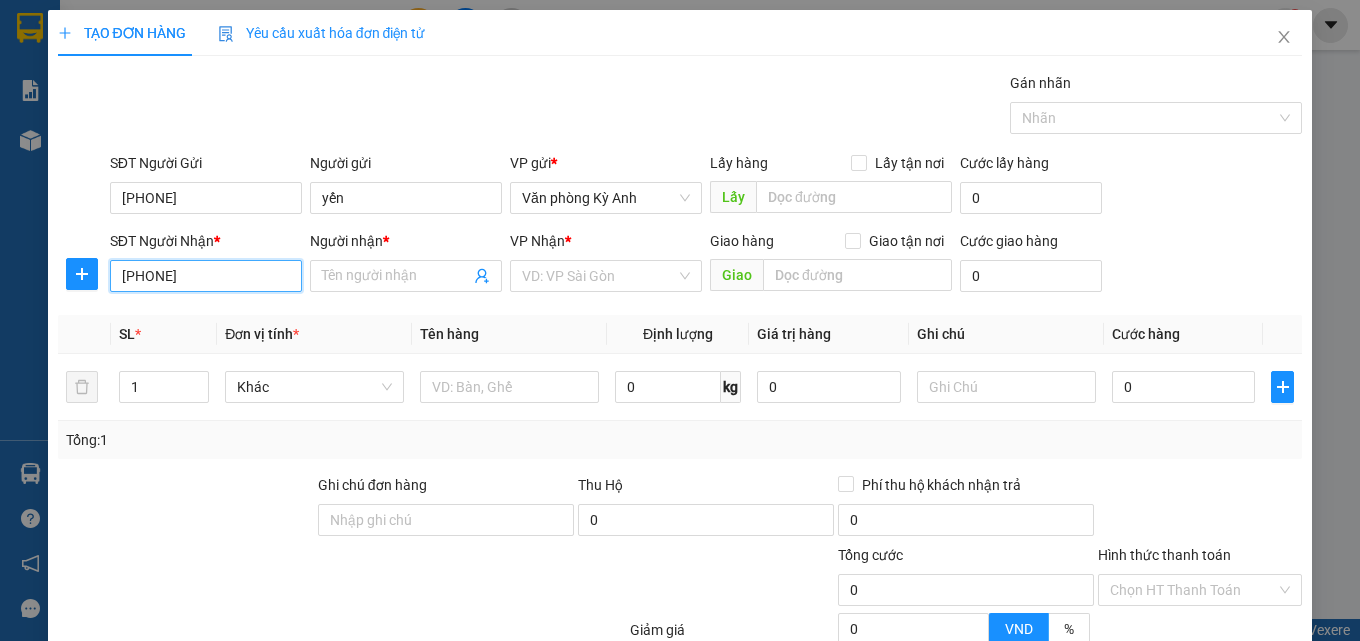 type on "[FIRST] [LAST]" 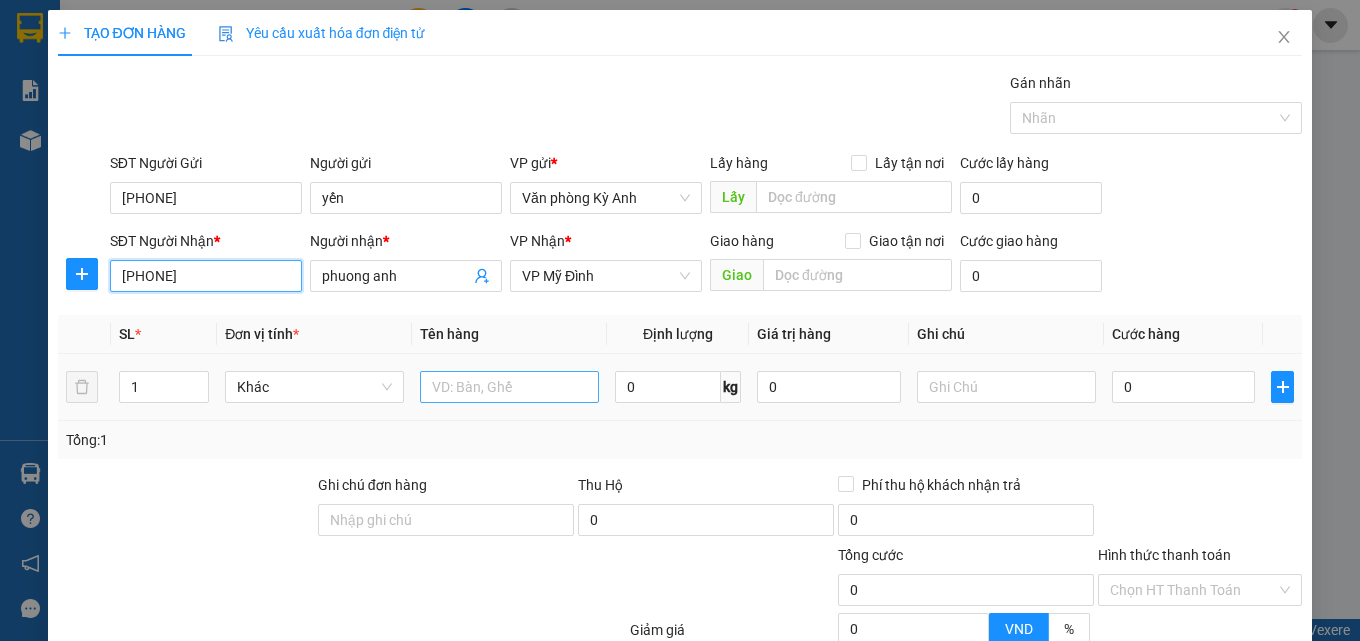 type on "[PHONE]" 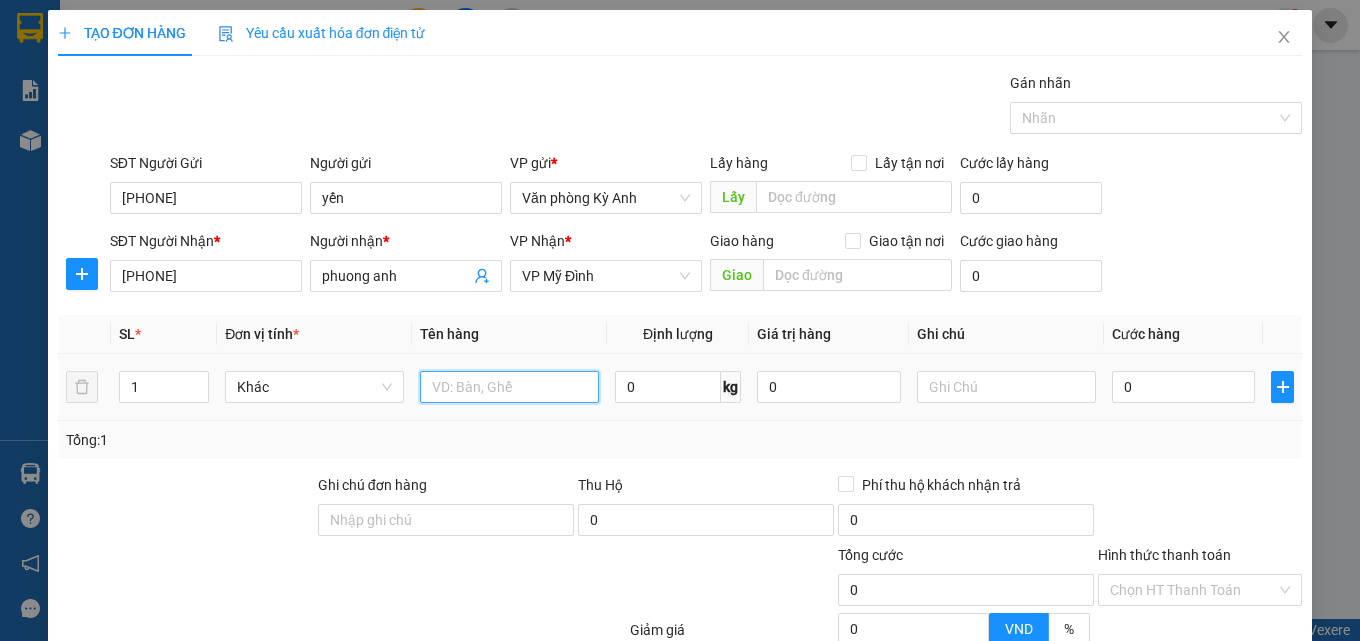 click at bounding box center (509, 387) 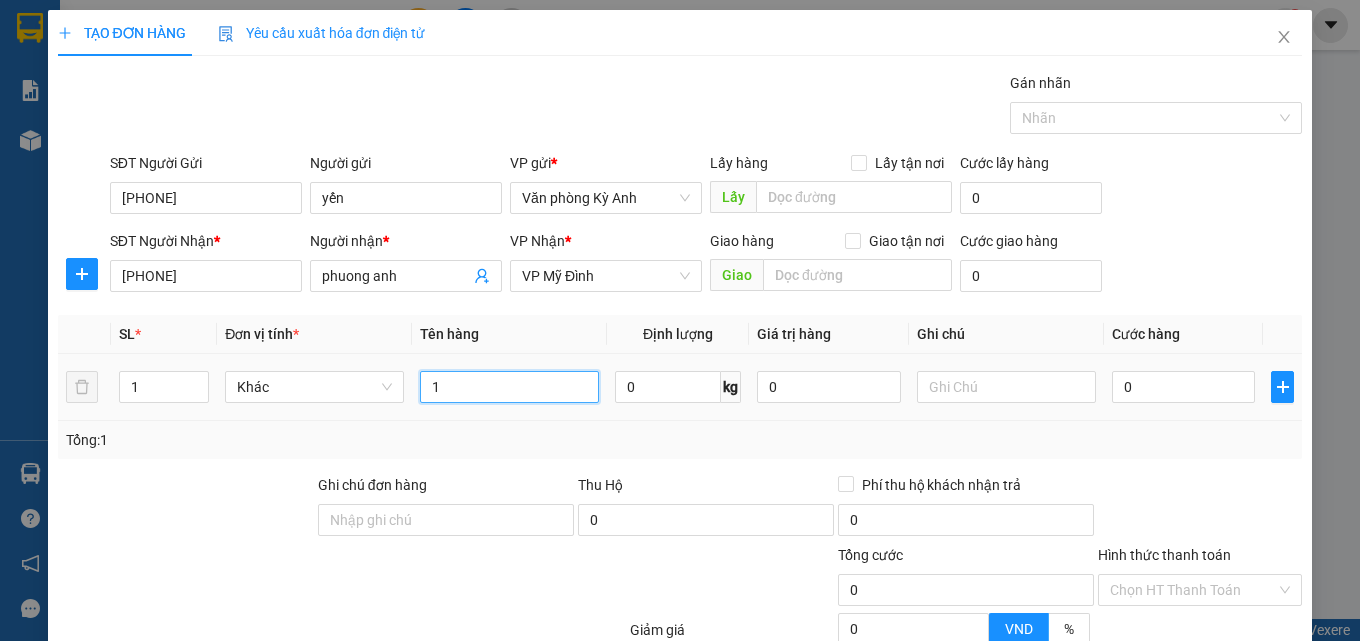 type on "1" 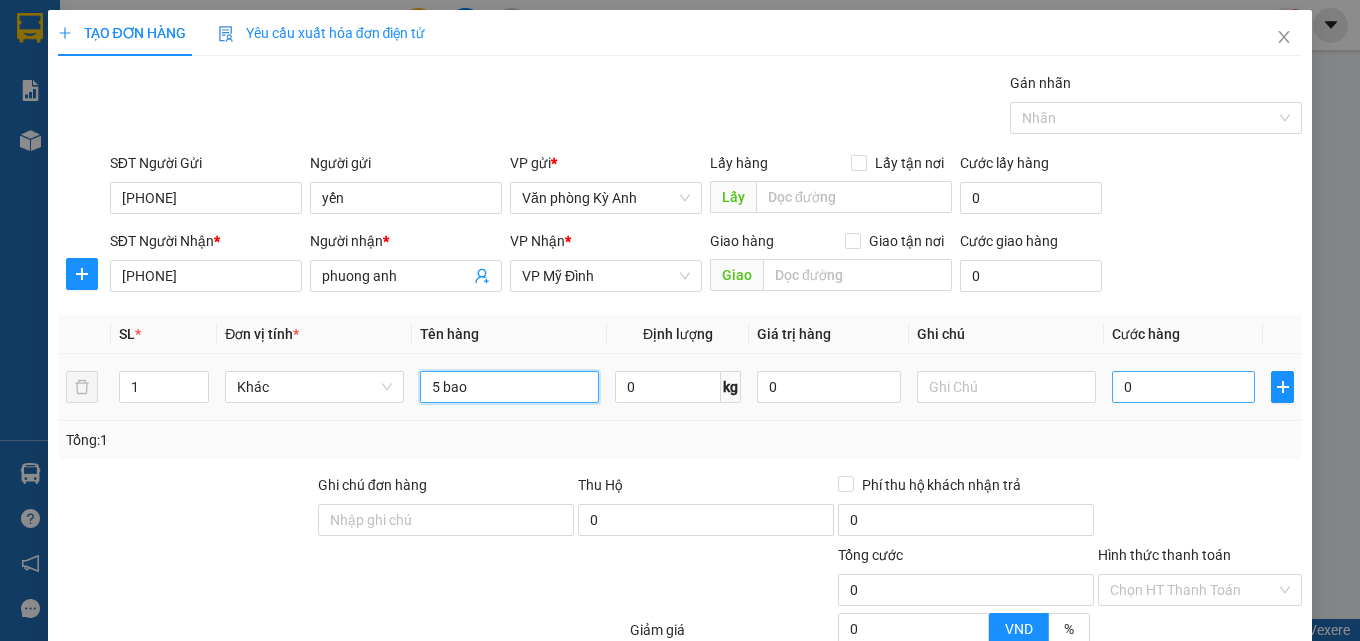 type on "5 bao" 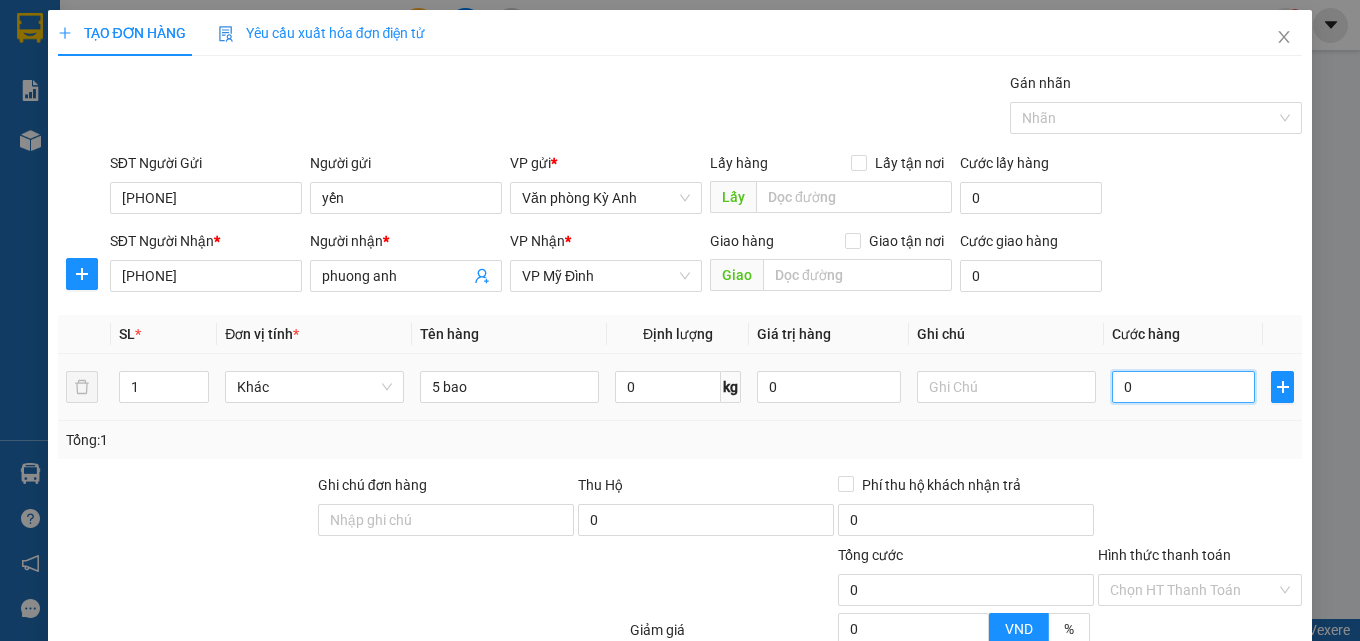 click on "0" at bounding box center [1184, 387] 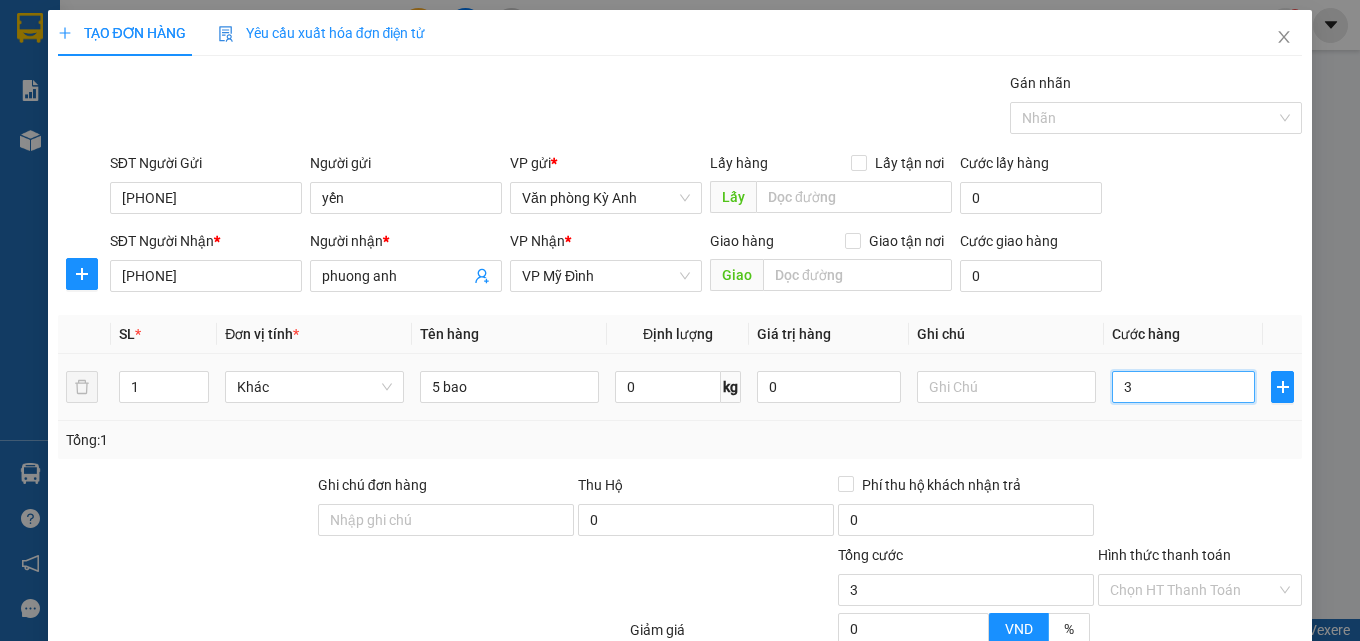 type on "35" 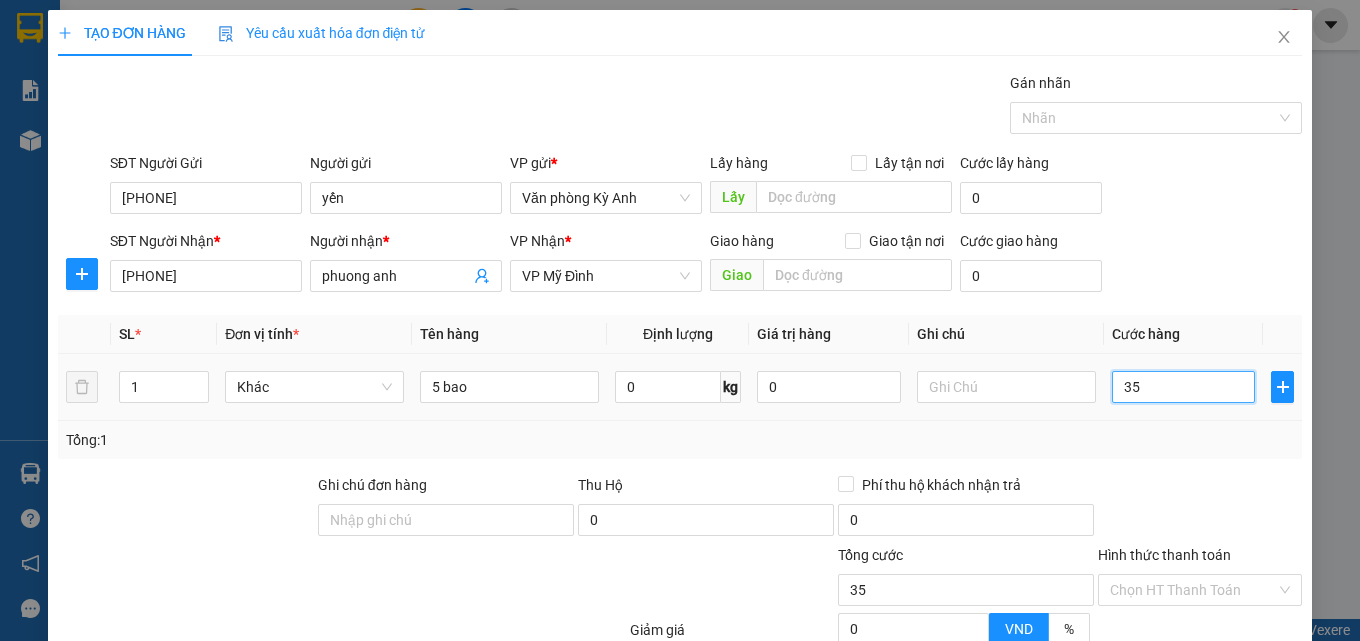 type on "350" 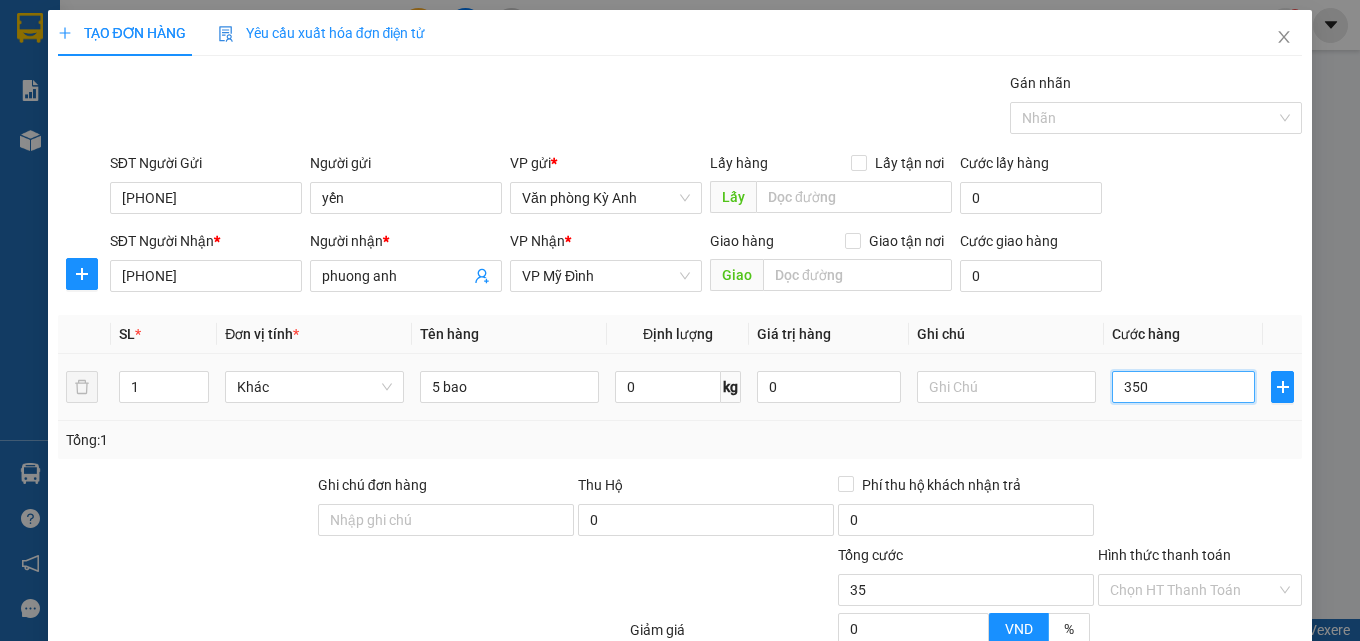 type on "350" 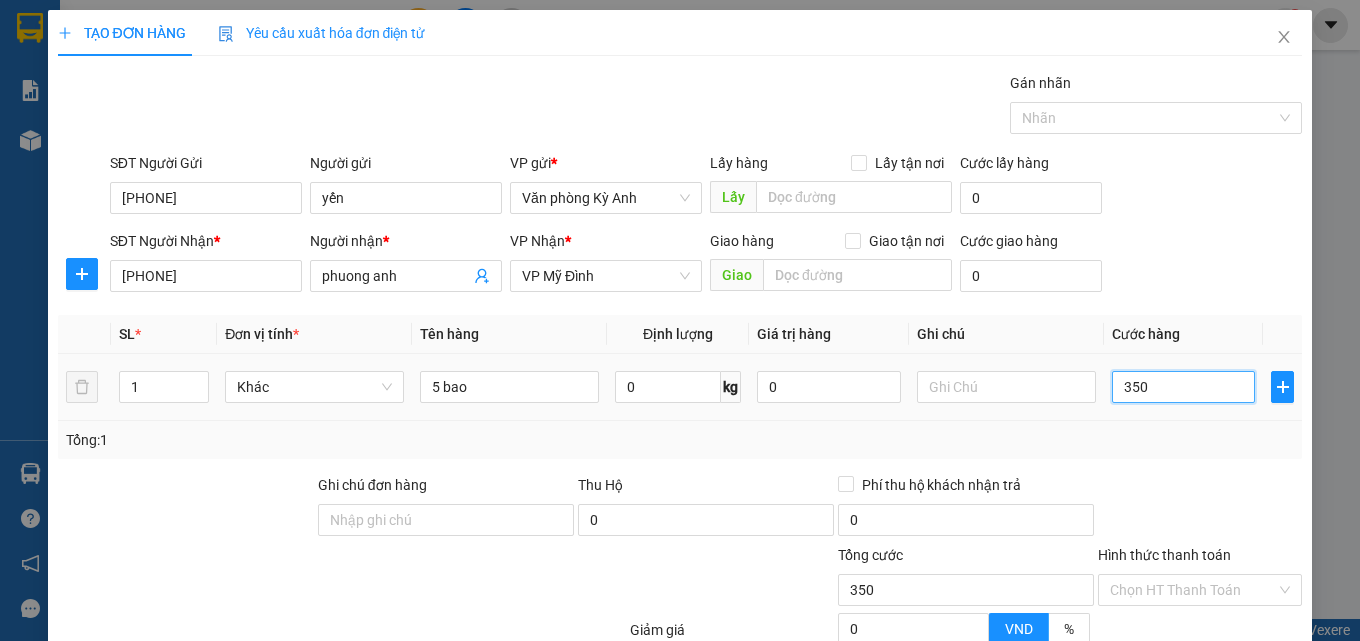 type on "3.500" 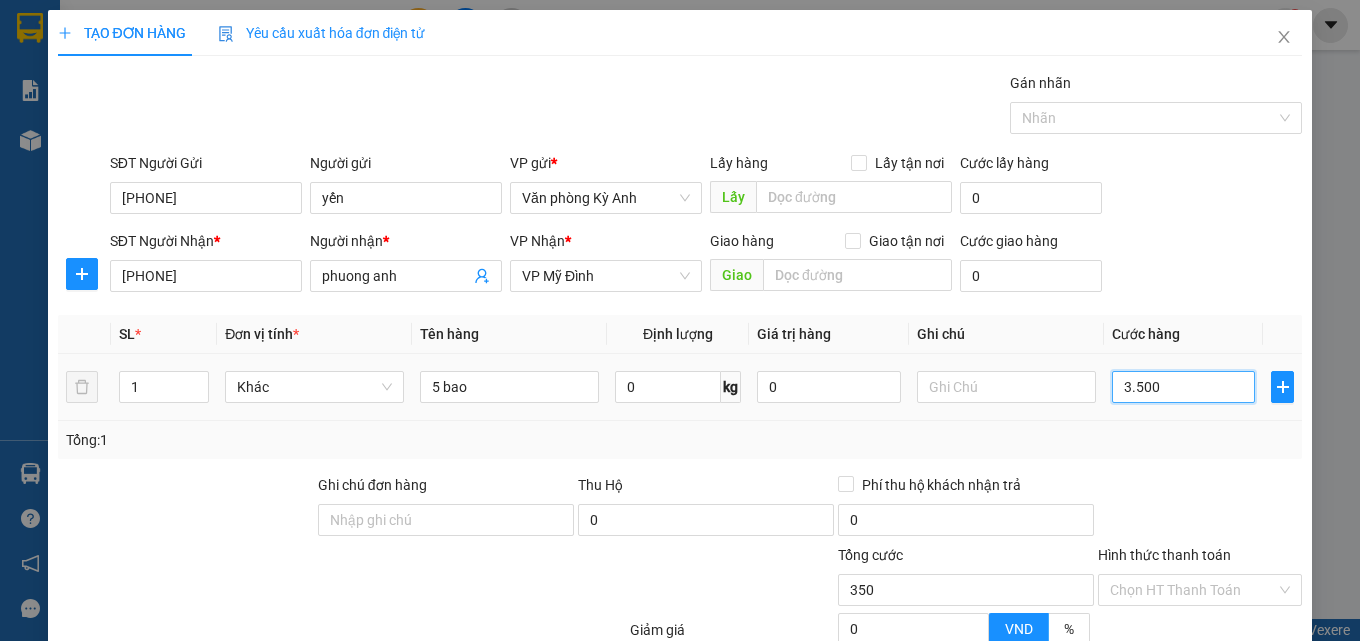 type on "3.500" 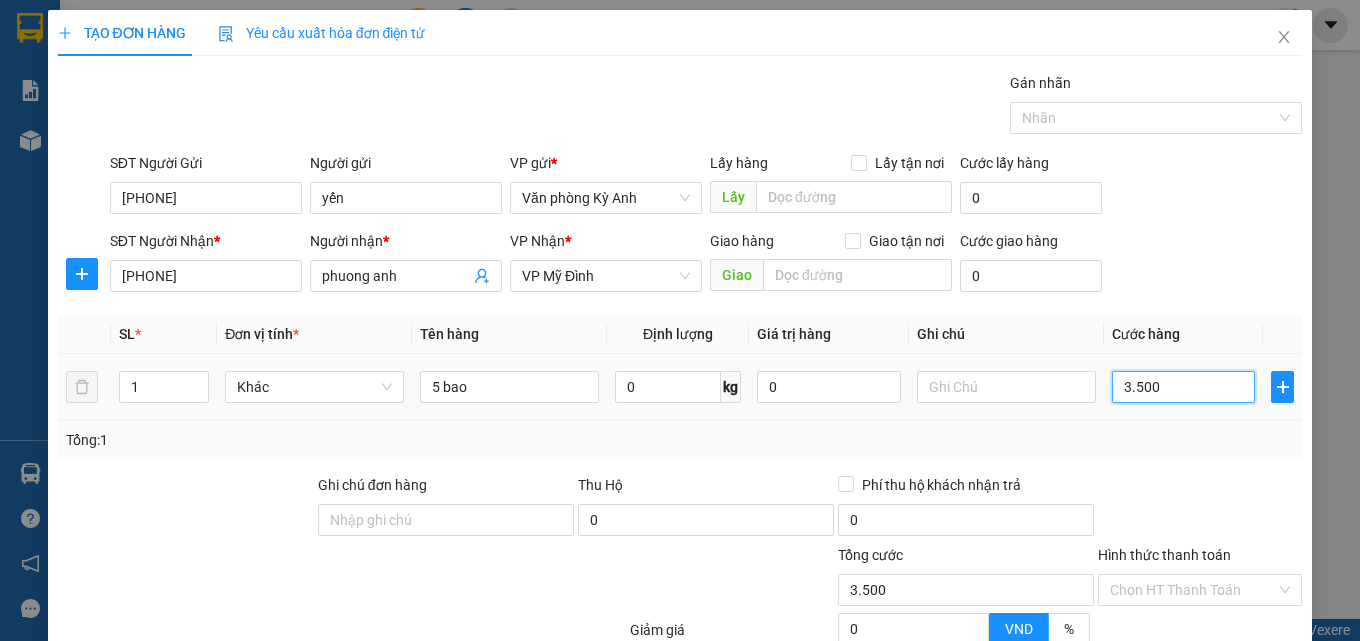 type on "35.000" 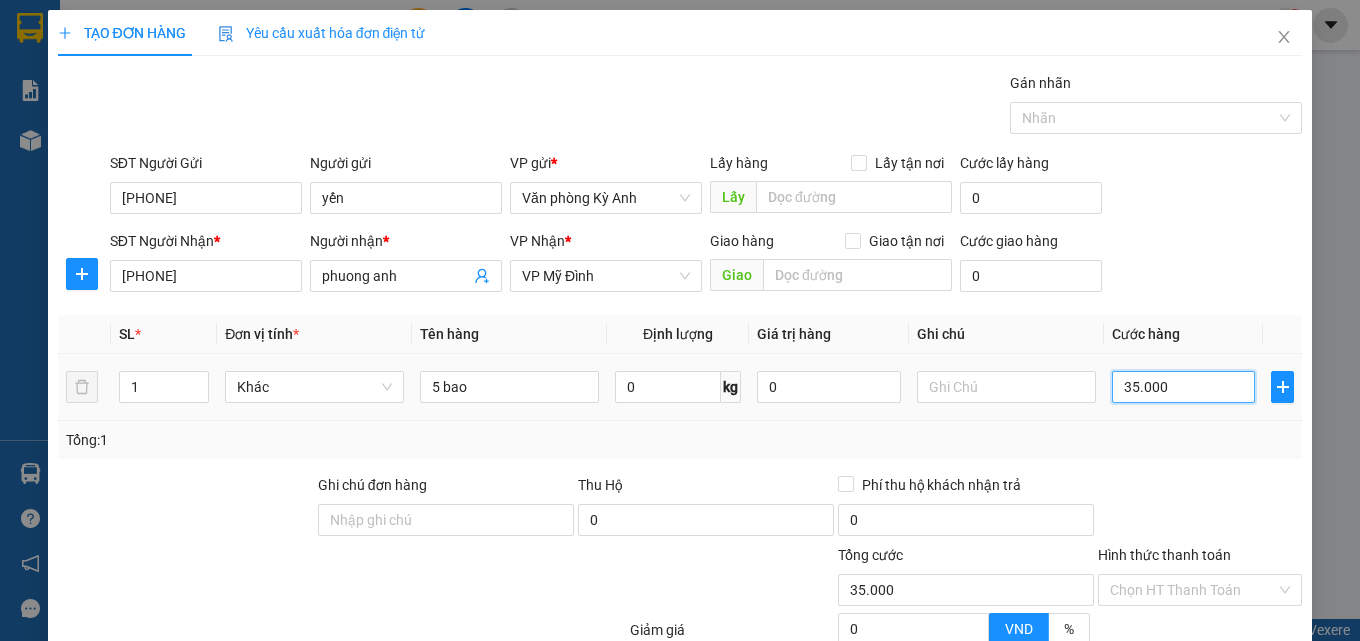 type on "350.000" 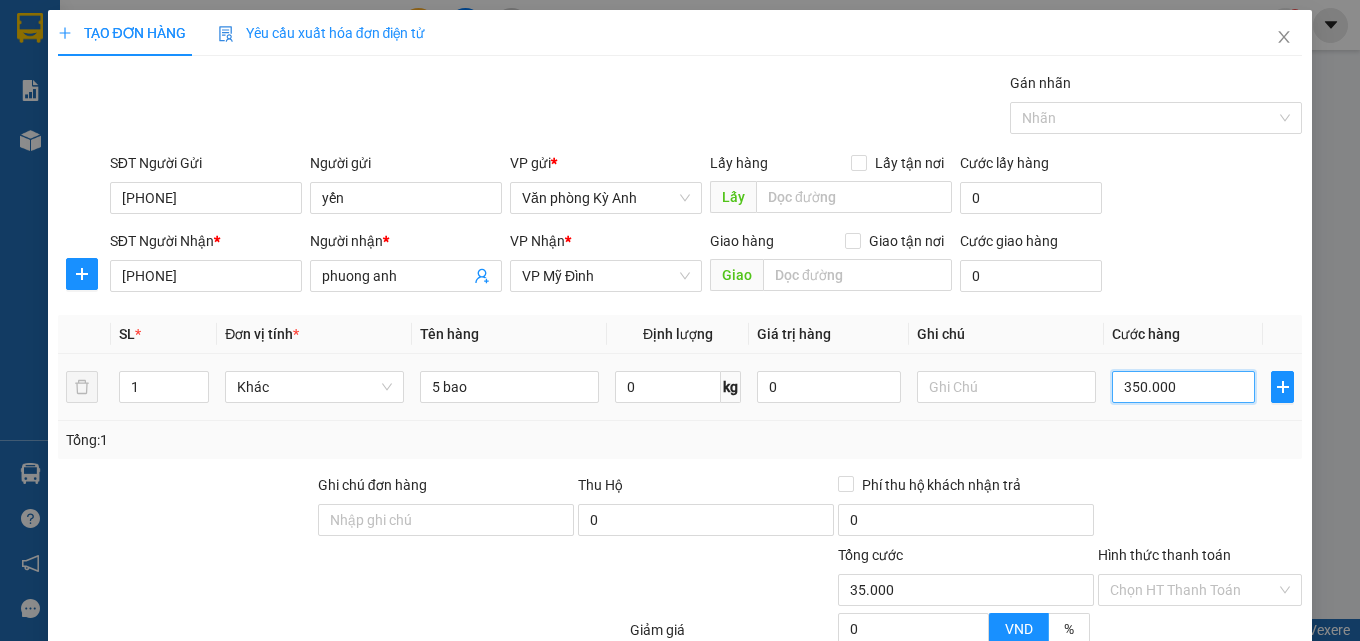 type on "350.000" 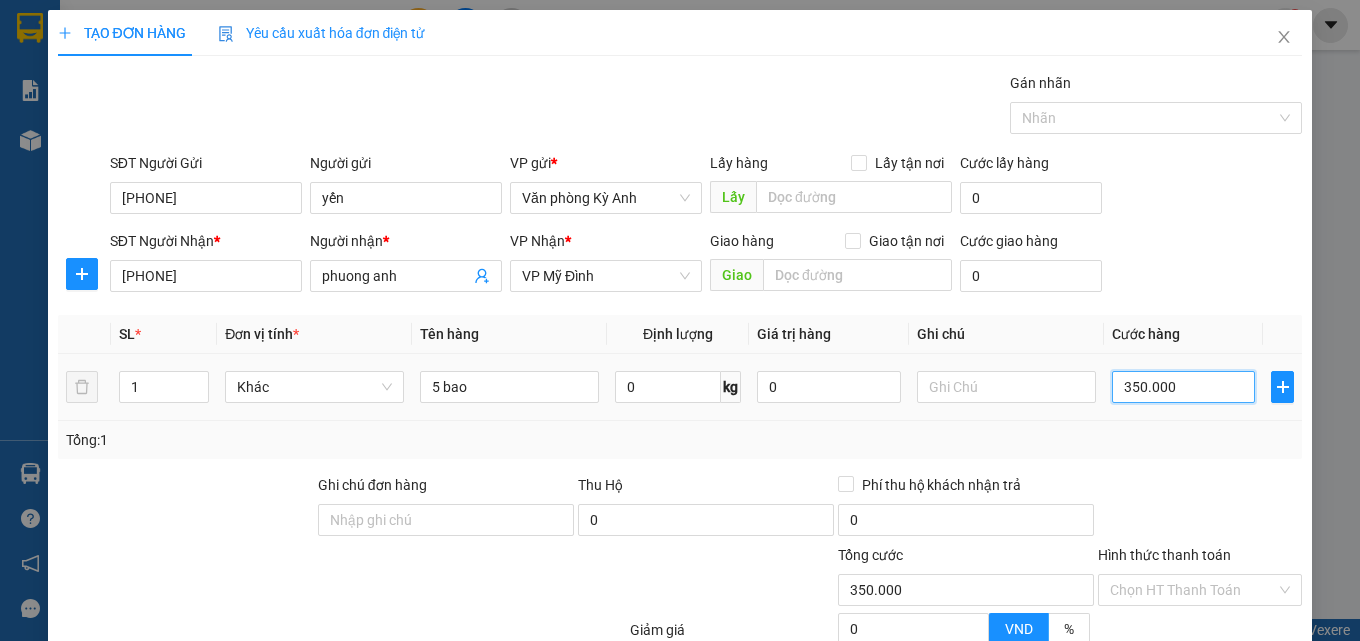 type on "3.500.000" 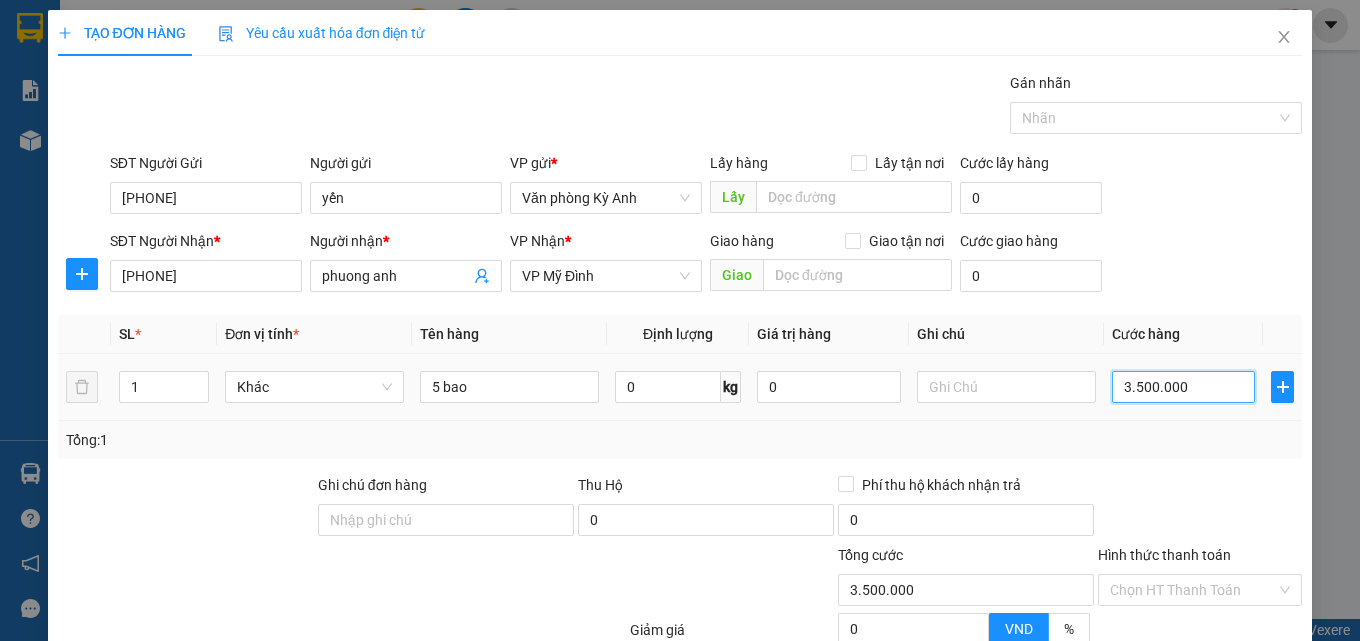 type on "350.000" 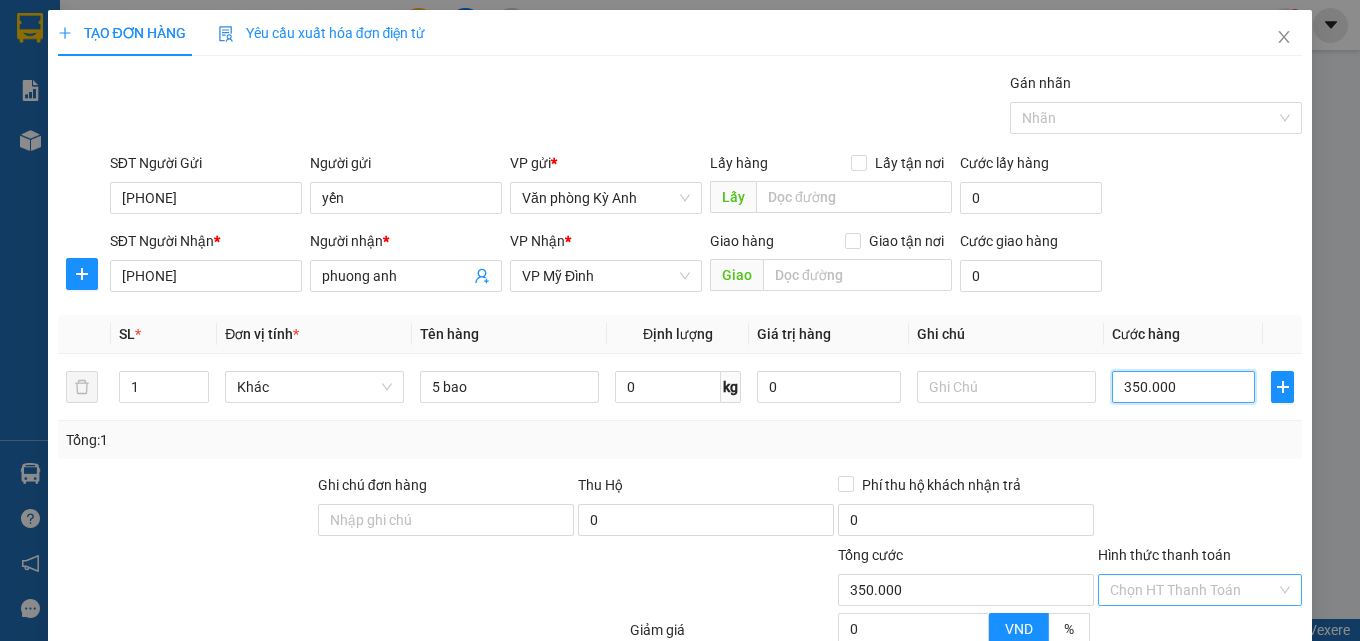 scroll, scrollTop: 201, scrollLeft: 0, axis: vertical 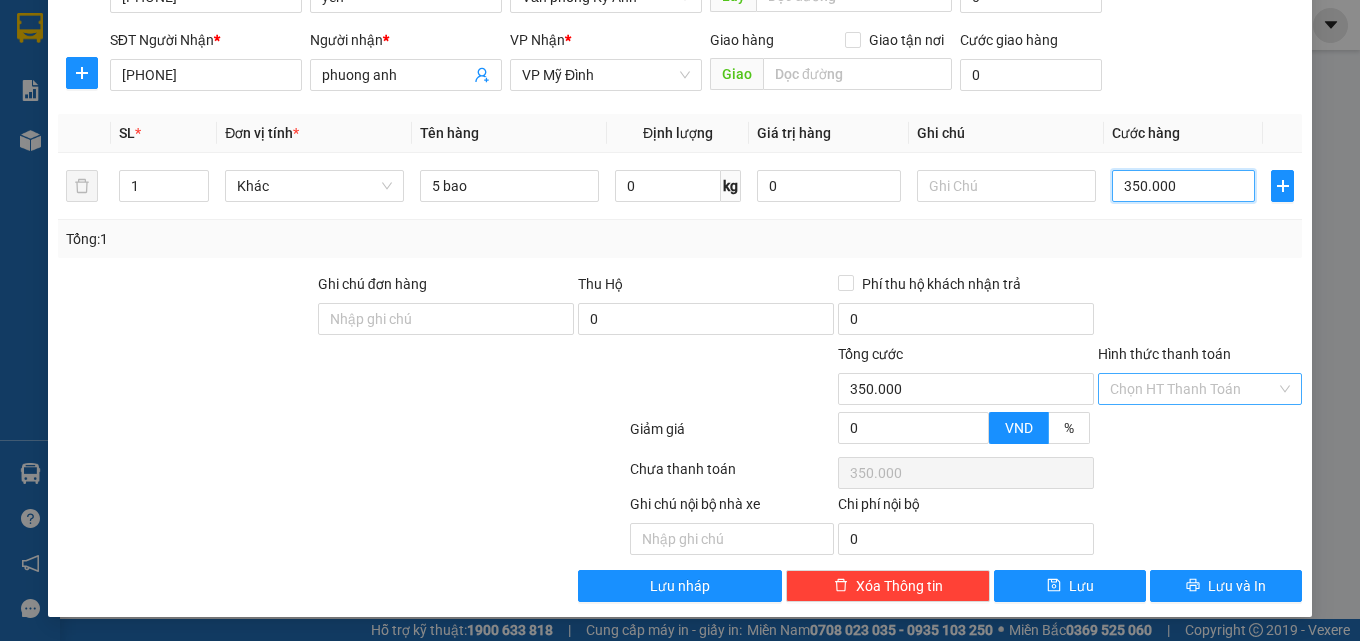 type on "350.000" 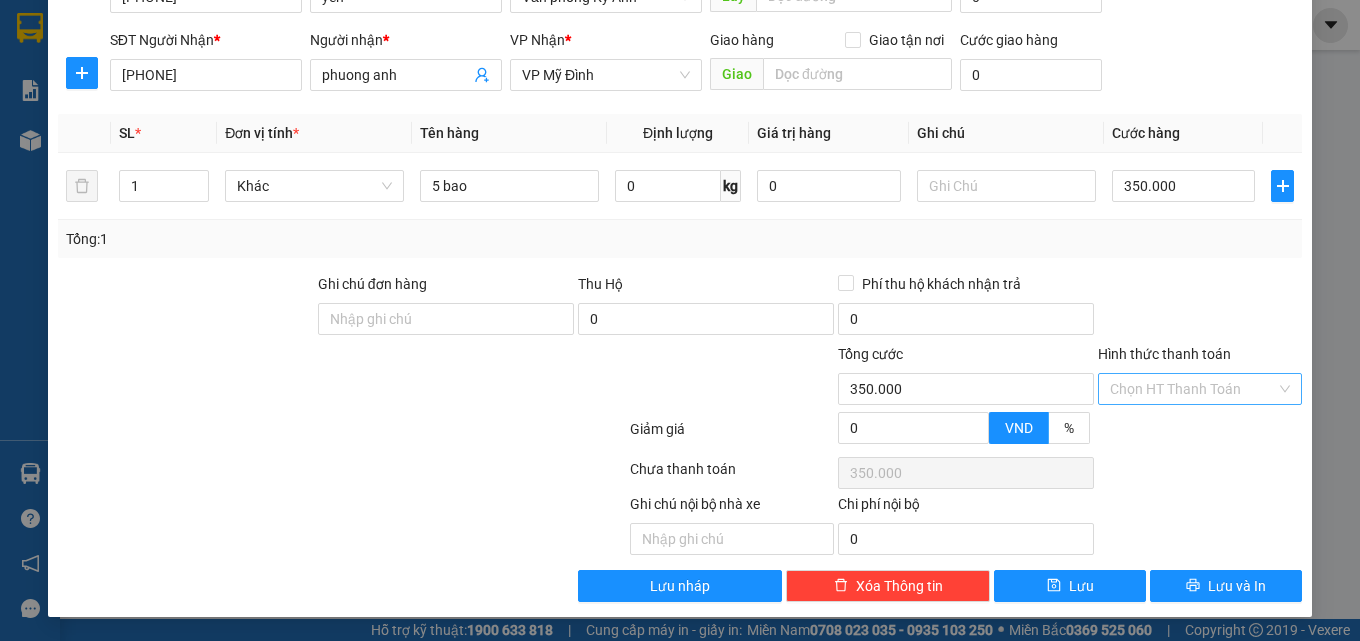 click on "Hình thức thanh toán" at bounding box center [1193, 389] 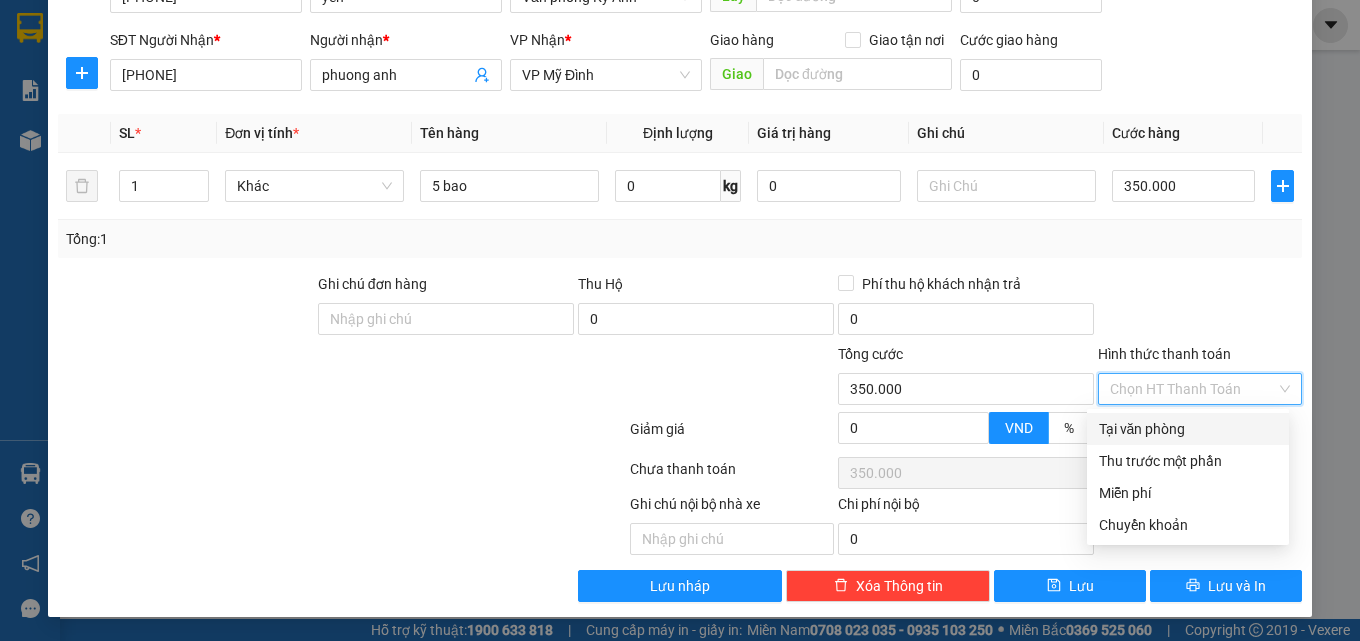 click on "Tại văn phòng" at bounding box center [1188, 429] 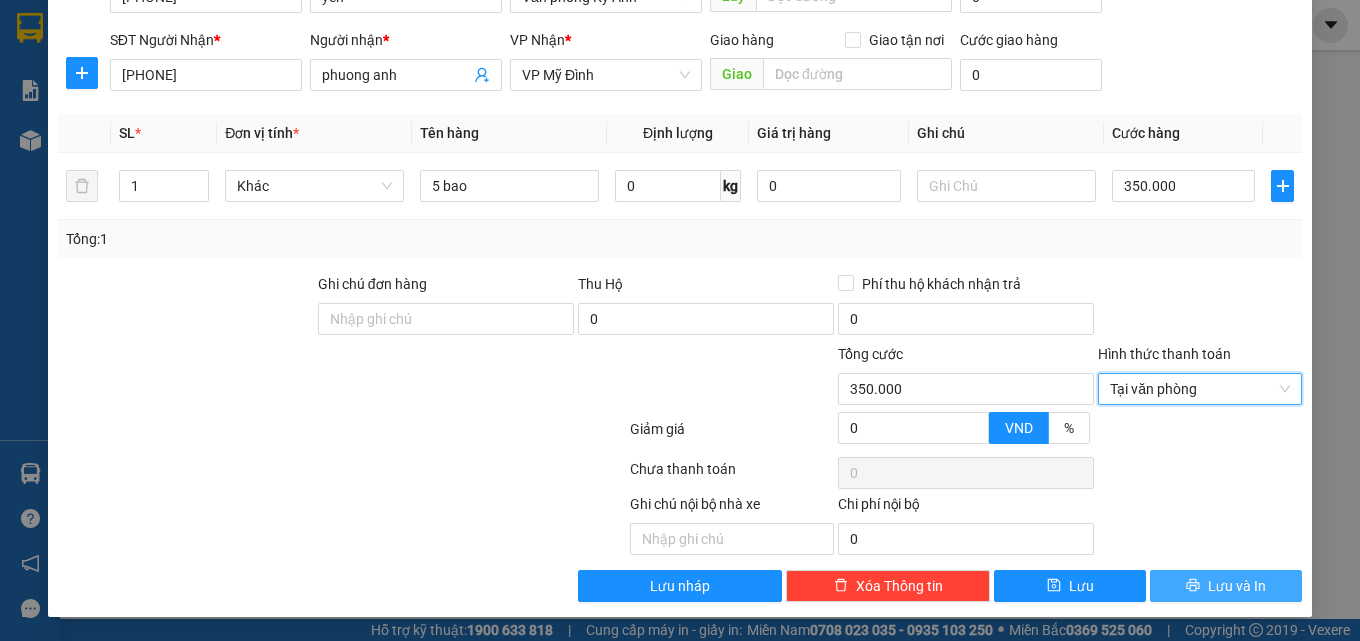 click on "Lưu và In" at bounding box center [1237, 586] 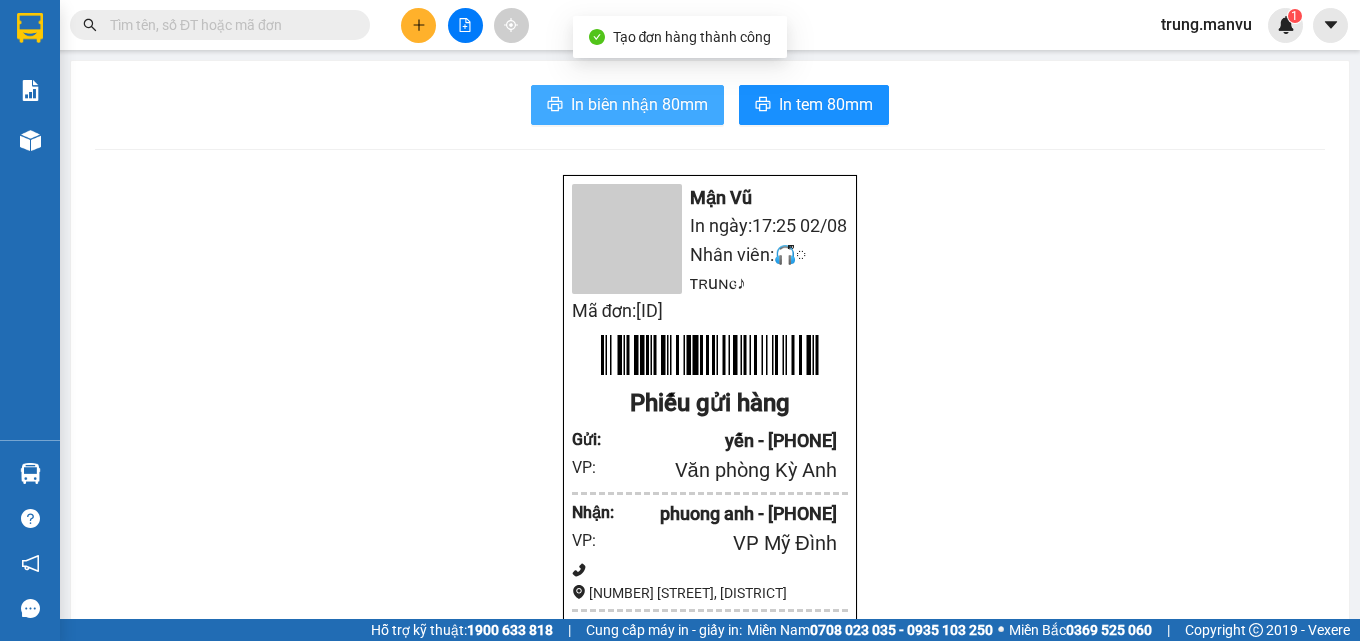 click on "In biên nhận 80mm" at bounding box center (639, 104) 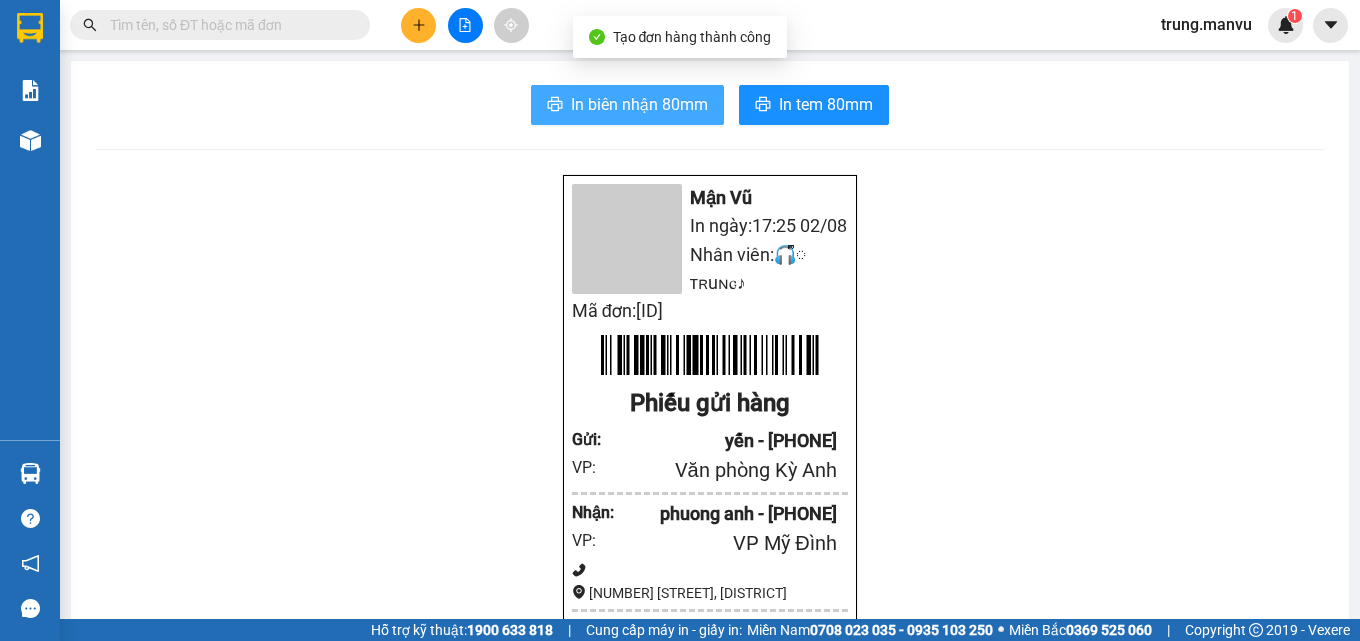 scroll, scrollTop: 0, scrollLeft: 0, axis: both 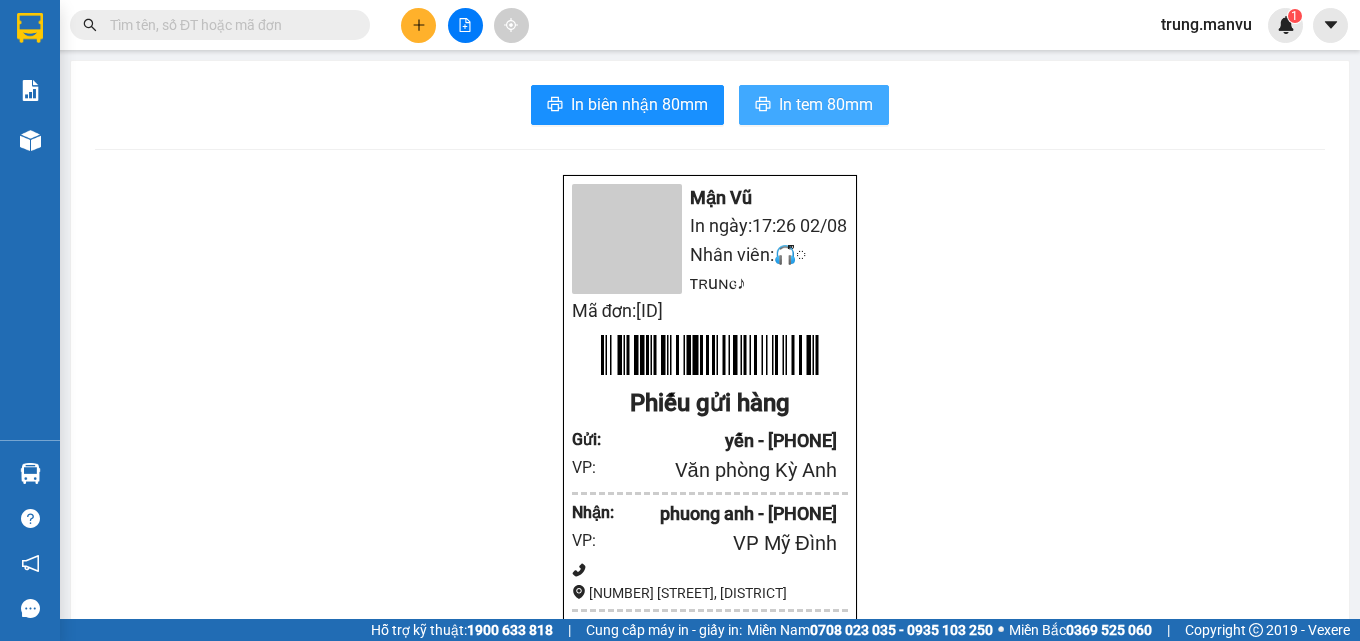 click on "In tem 80mm" at bounding box center (826, 104) 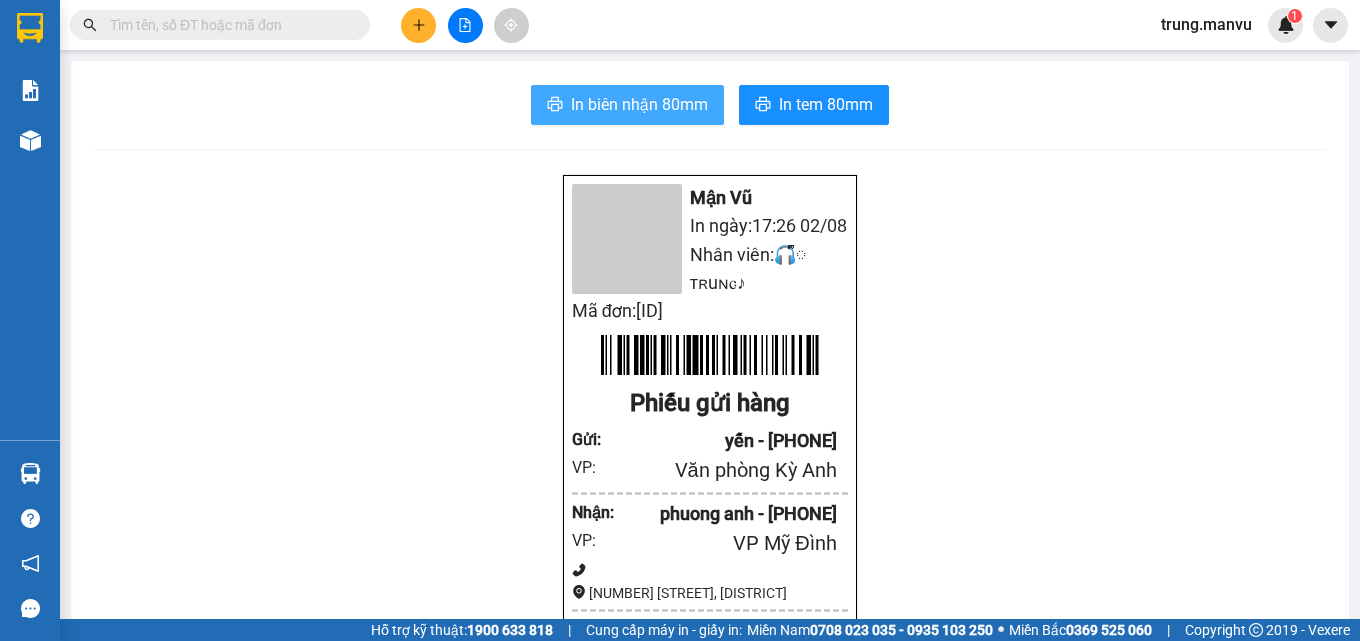 click on "In biên nhận 80mm" at bounding box center [639, 104] 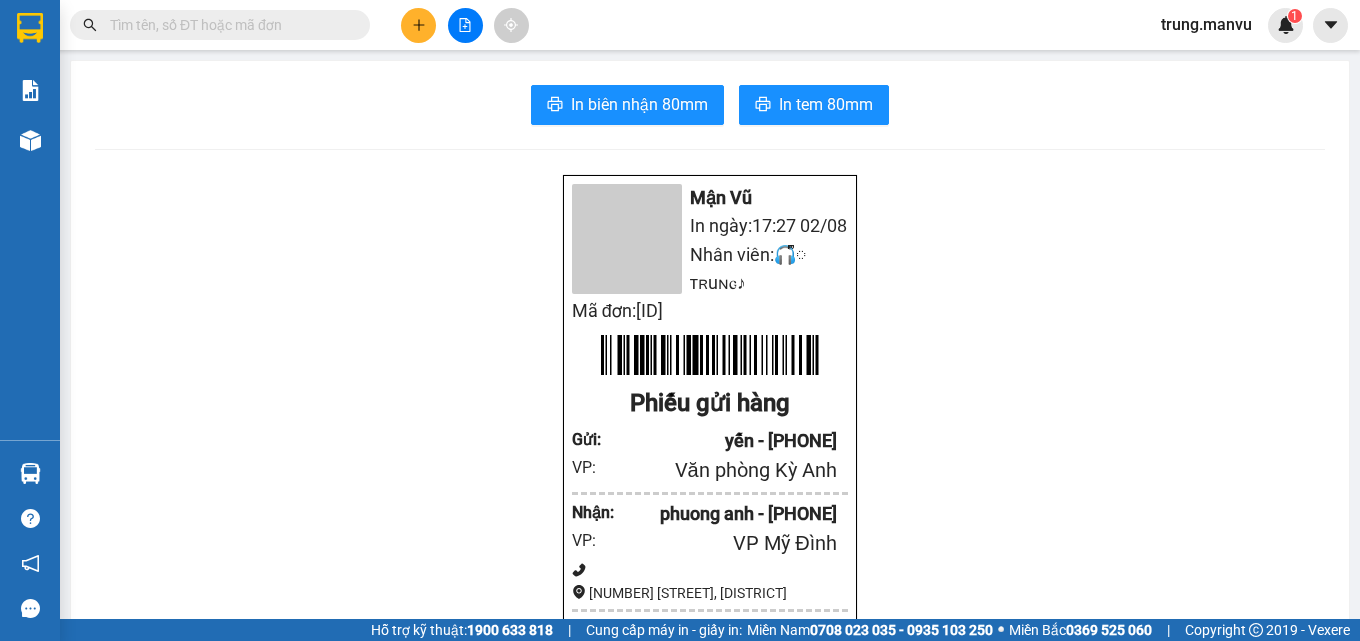 click at bounding box center (30, 28) 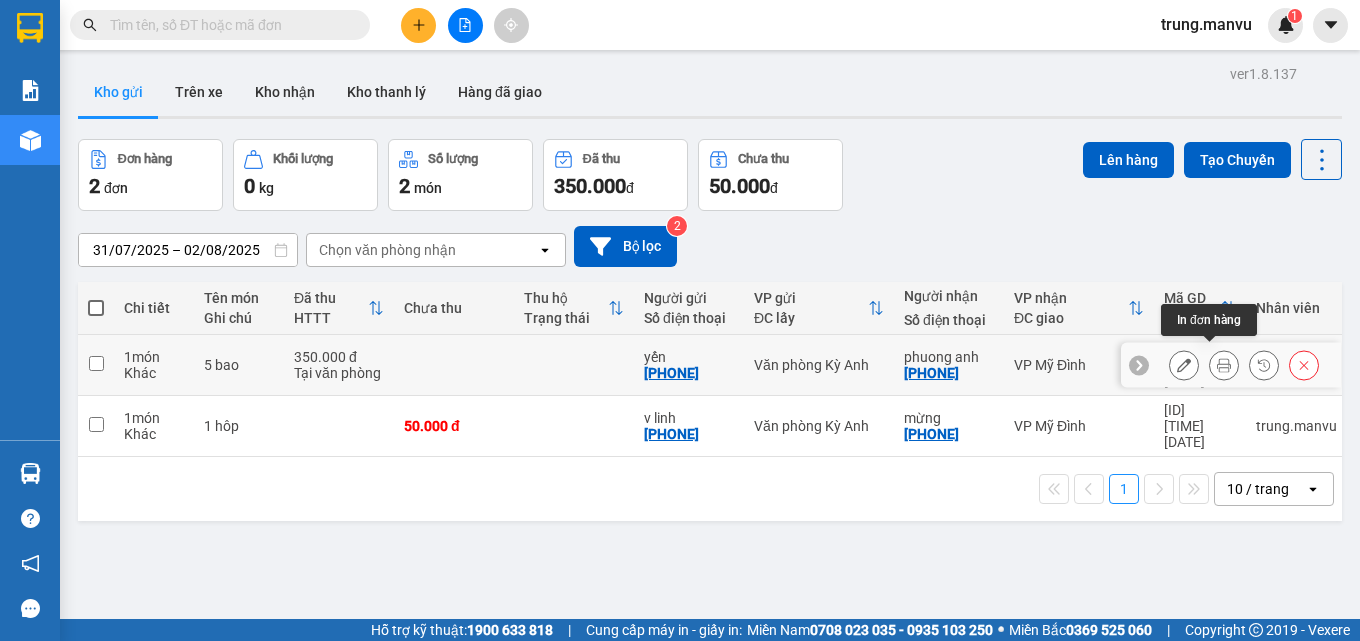click at bounding box center [1184, 365] 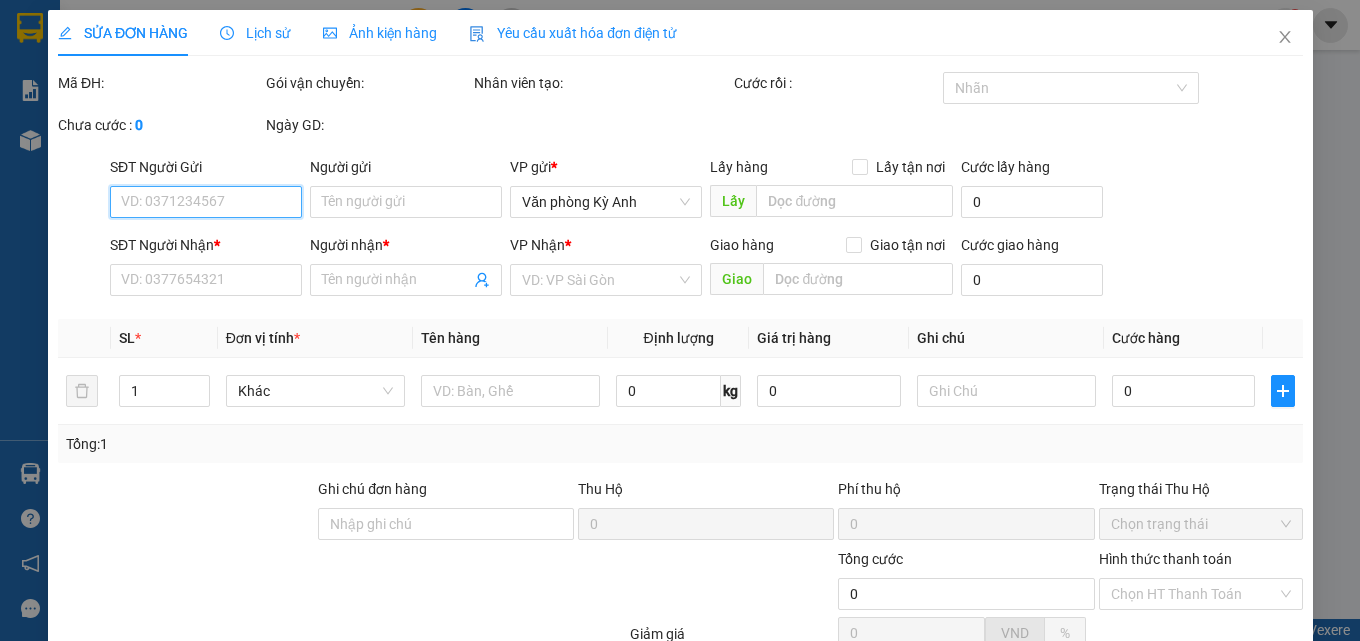 type on "[PHONE]" 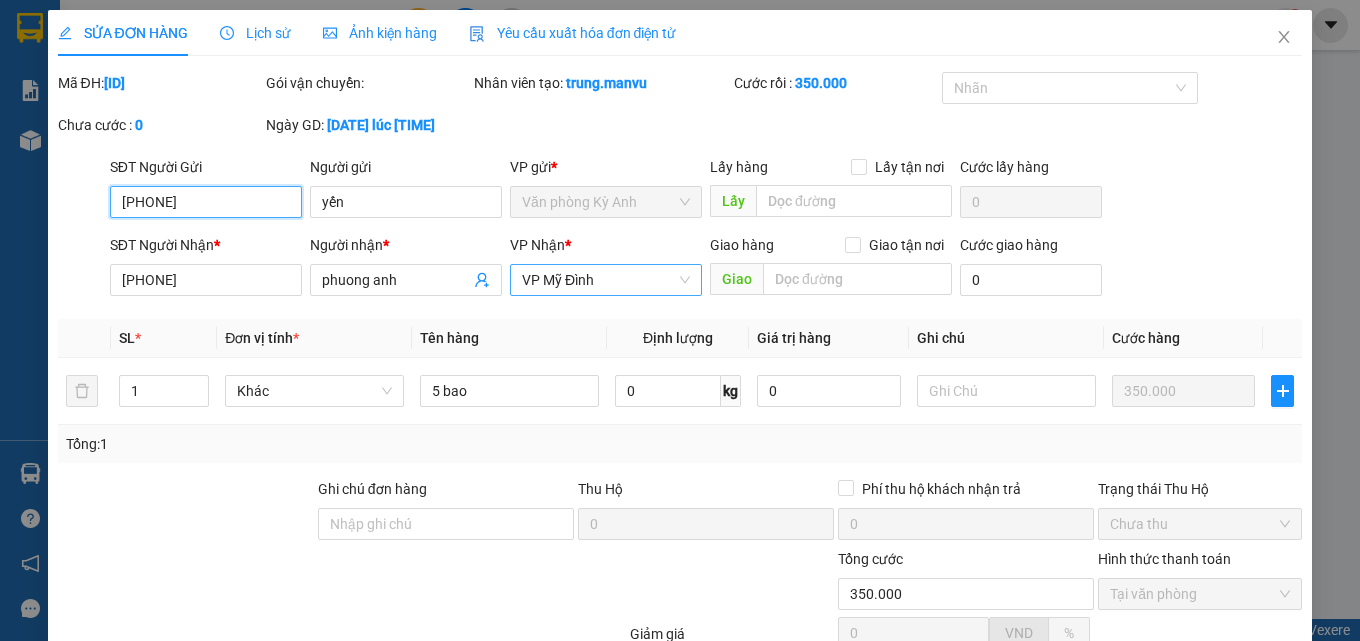 click on "VP Mỹ Đình" at bounding box center (606, 280) 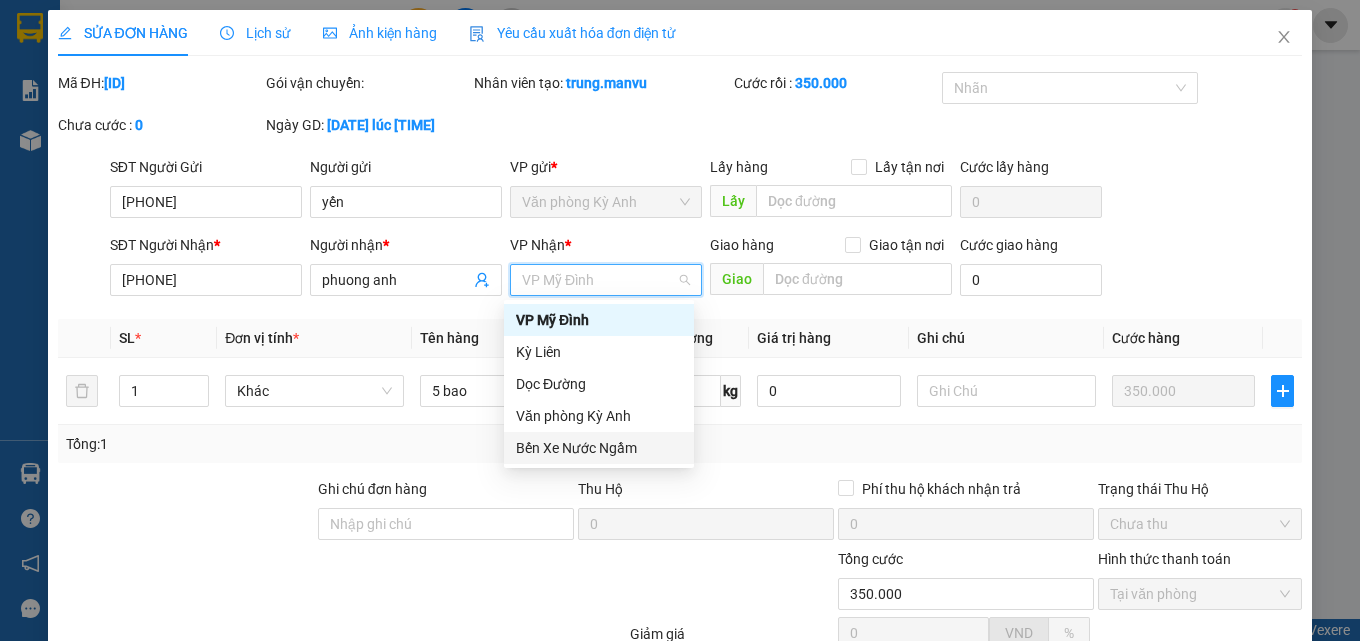 click on "Bến Xe Nước Ngầm" at bounding box center [599, 448] 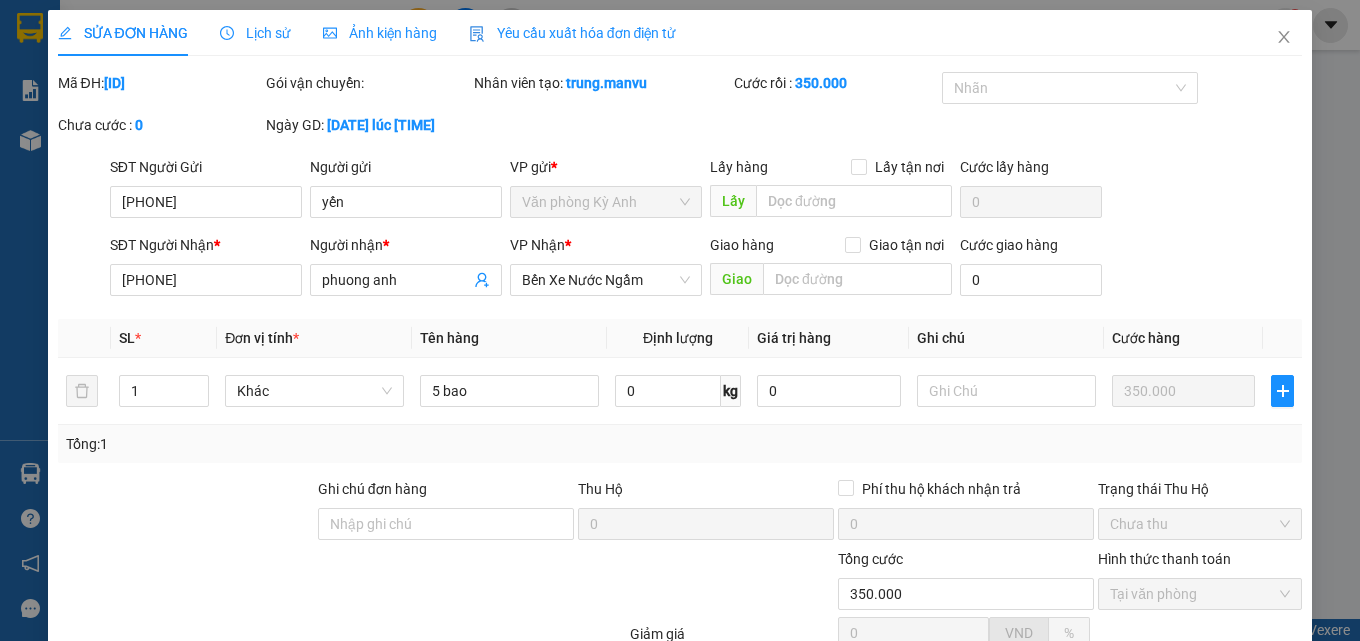 click 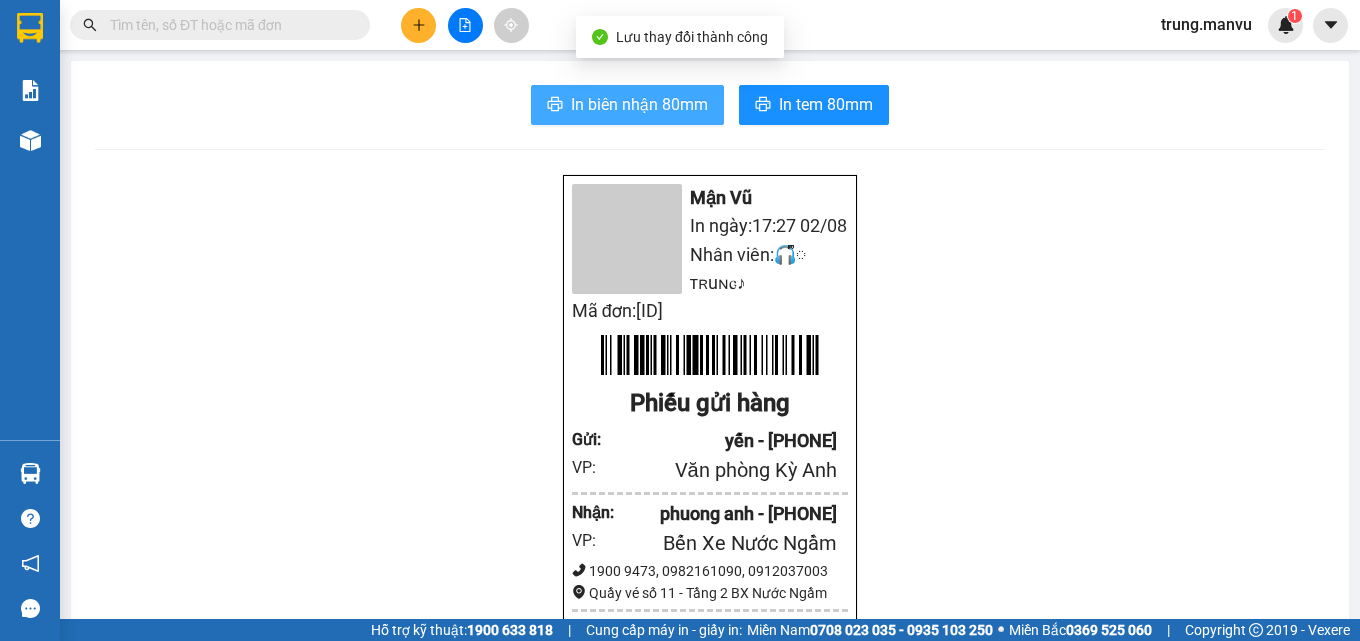 click on "In biên nhận 80mm" at bounding box center [639, 104] 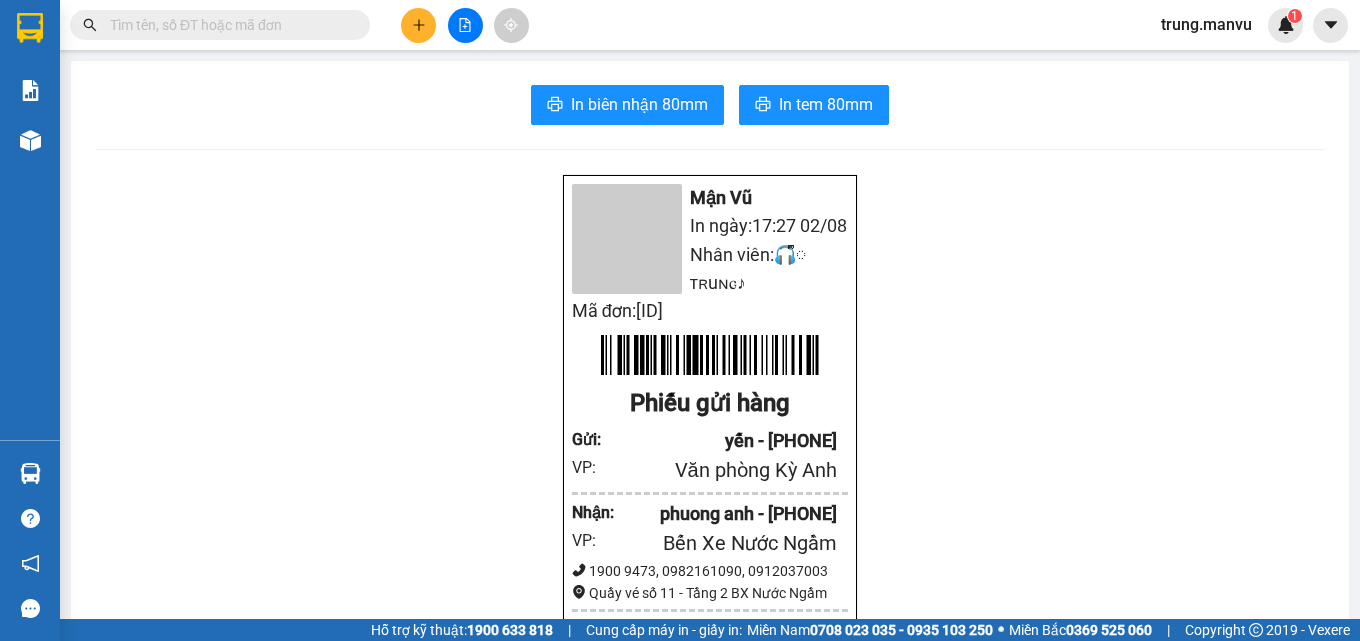 click at bounding box center [228, 25] 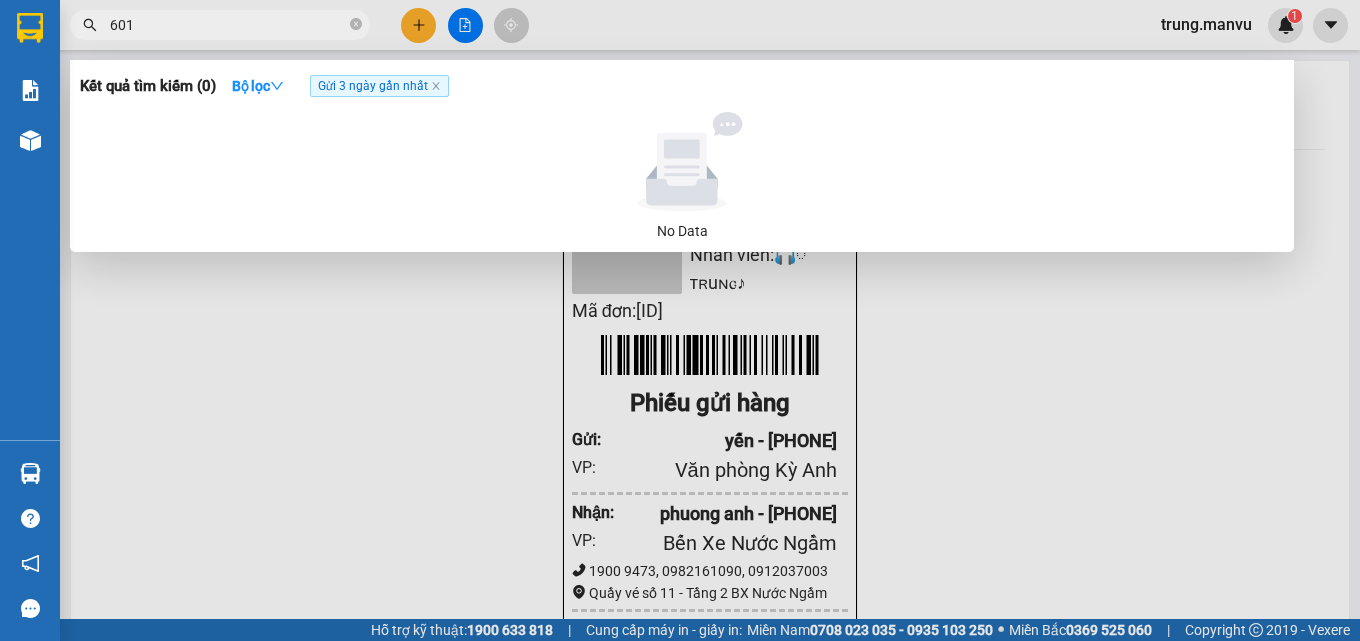 type on "6018" 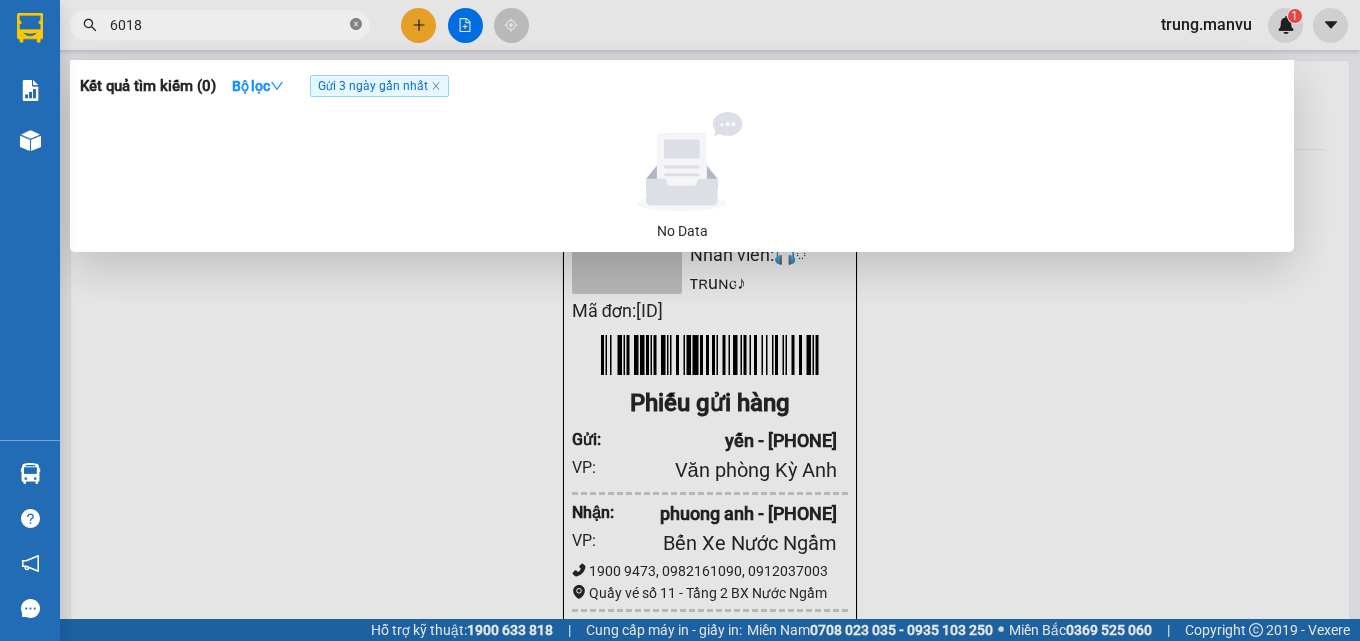 click 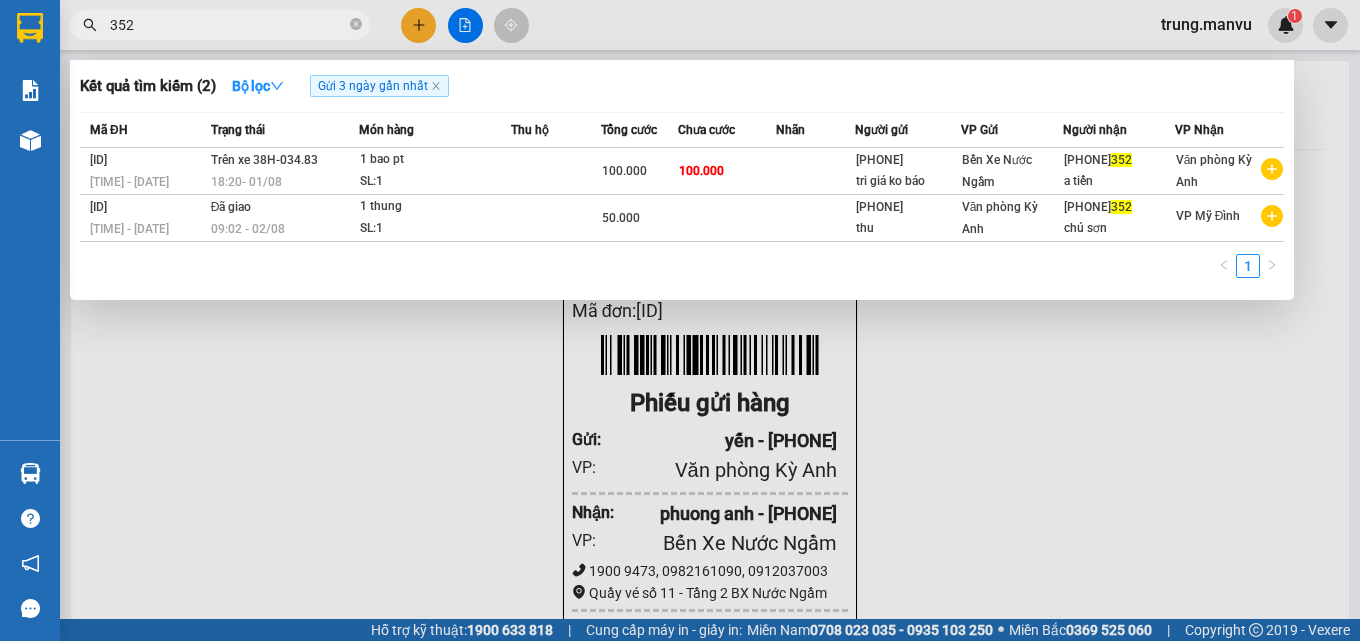 type on "352" 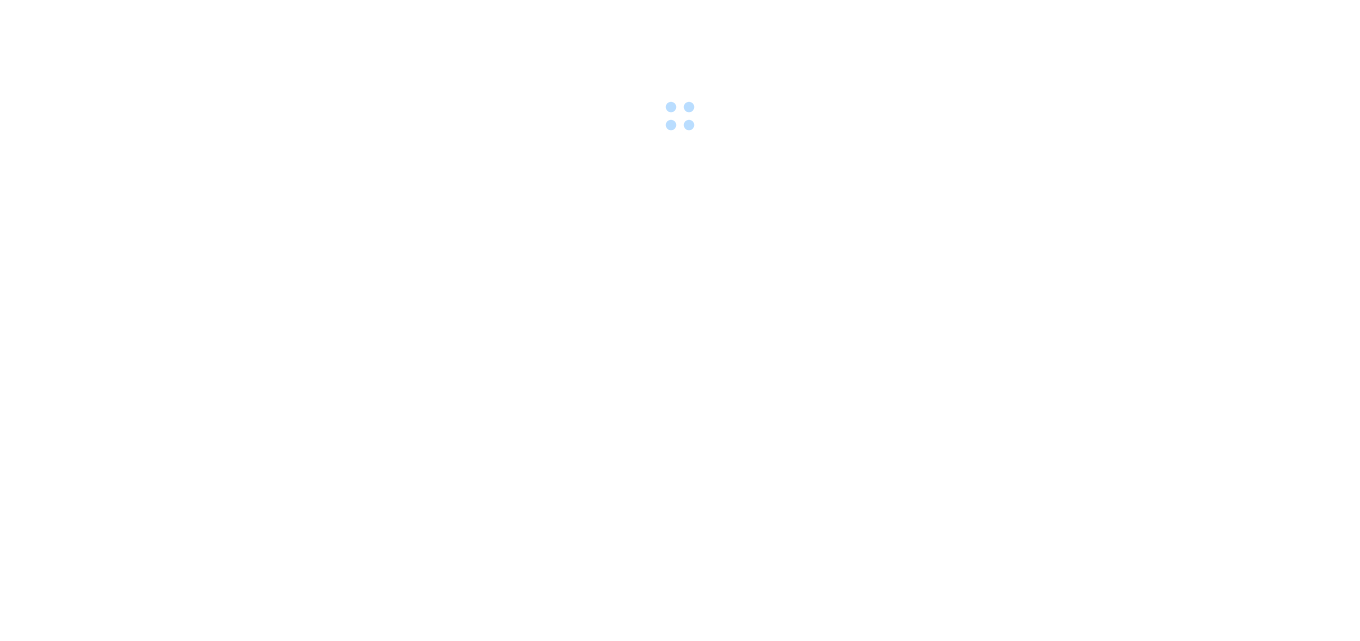 scroll, scrollTop: 0, scrollLeft: 0, axis: both 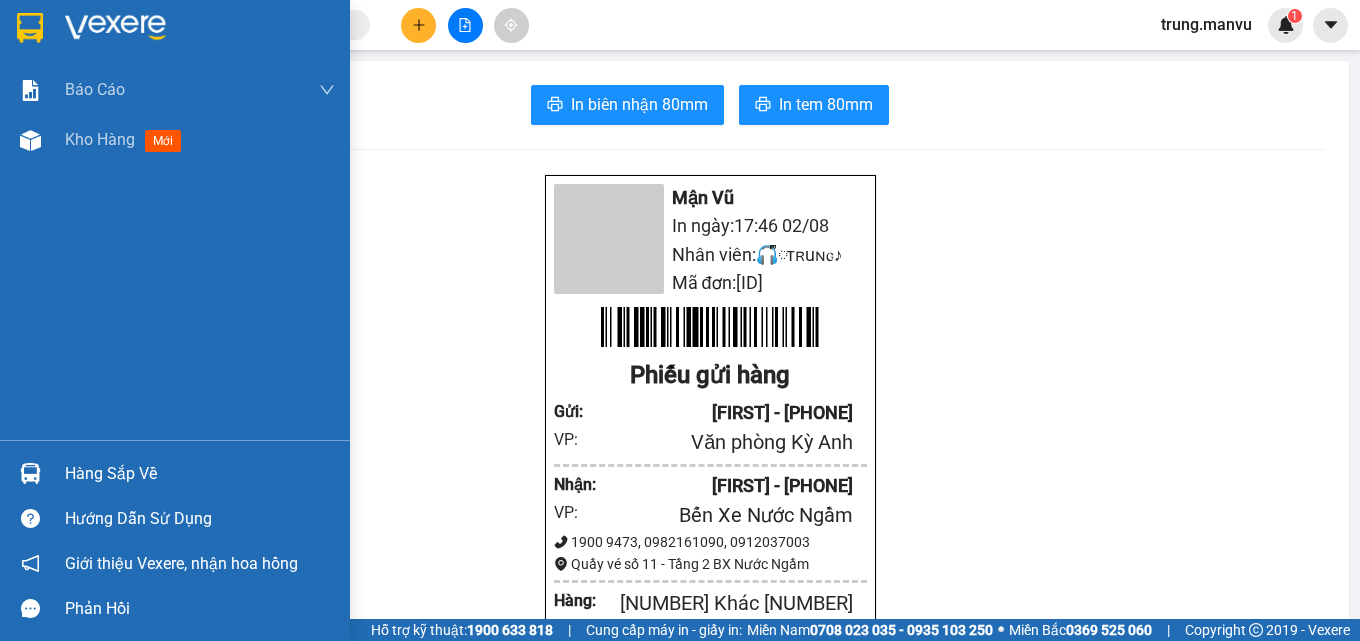 click at bounding box center [175, 32] 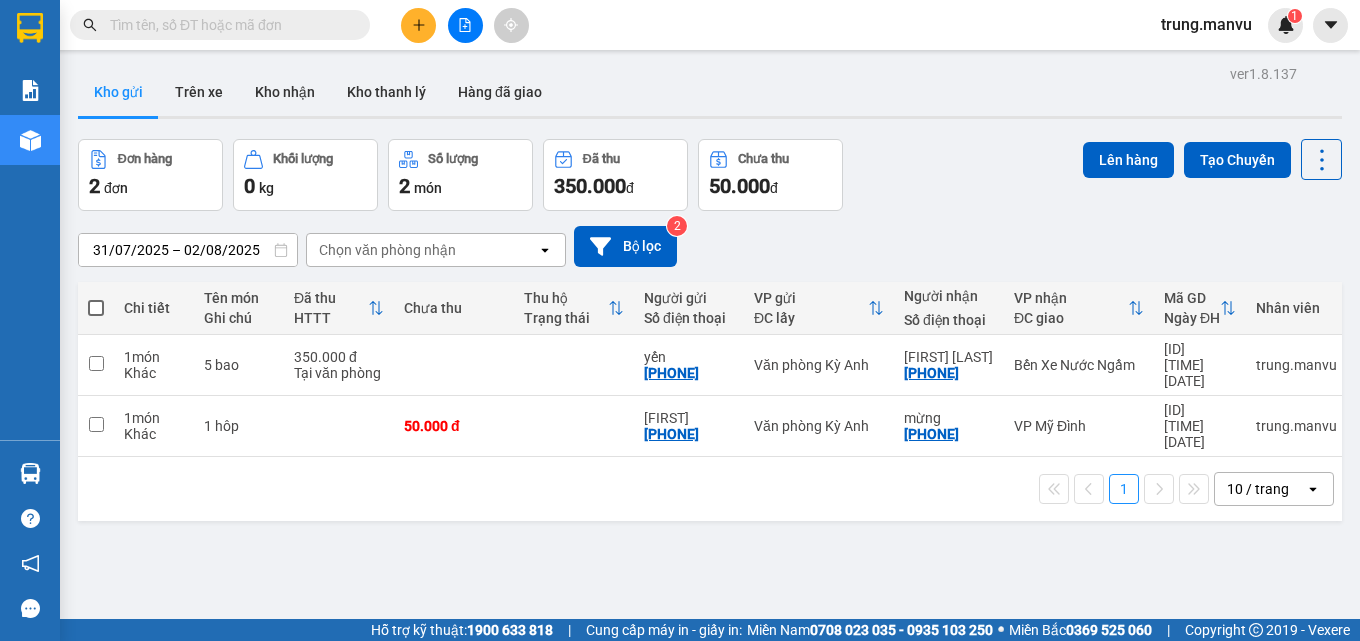 click at bounding box center [228, 25] 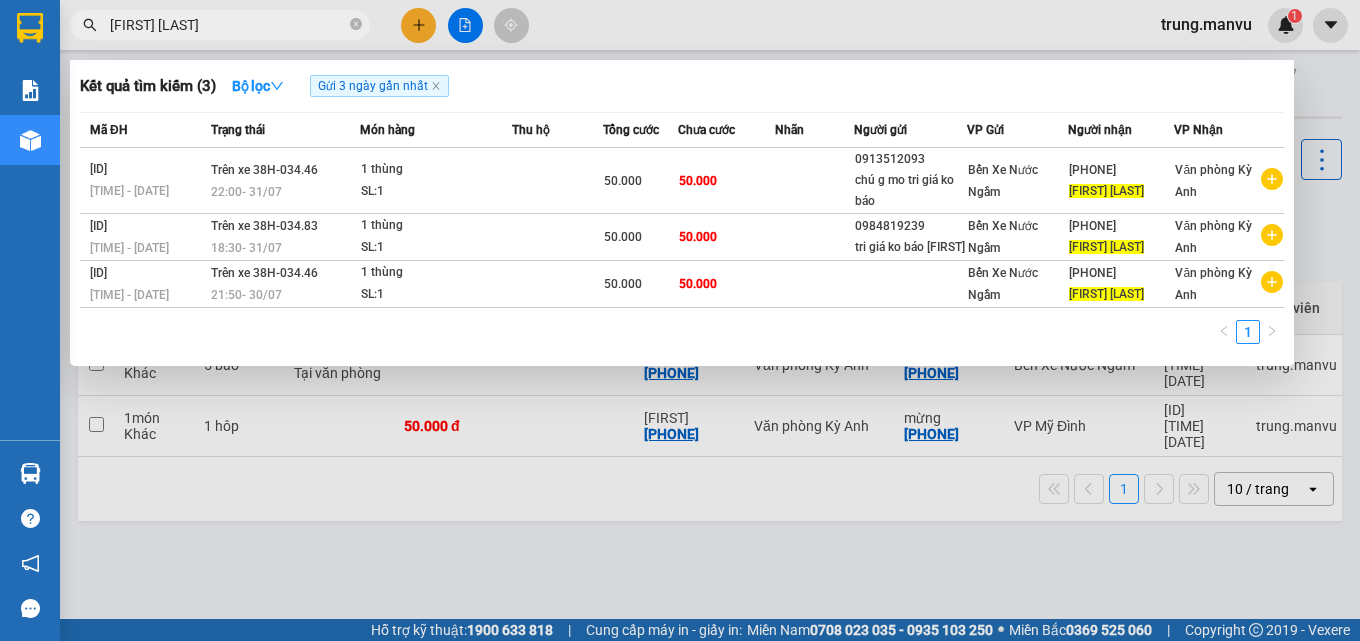 type on "[FIRST] [LAST]" 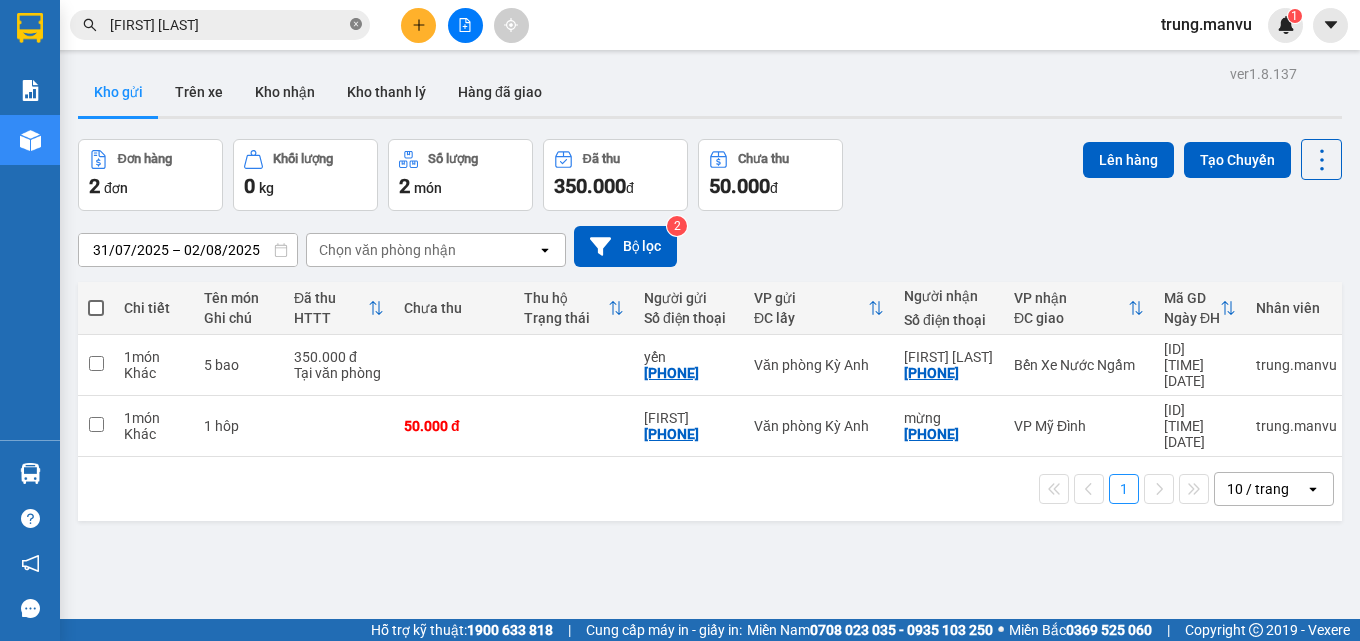 click 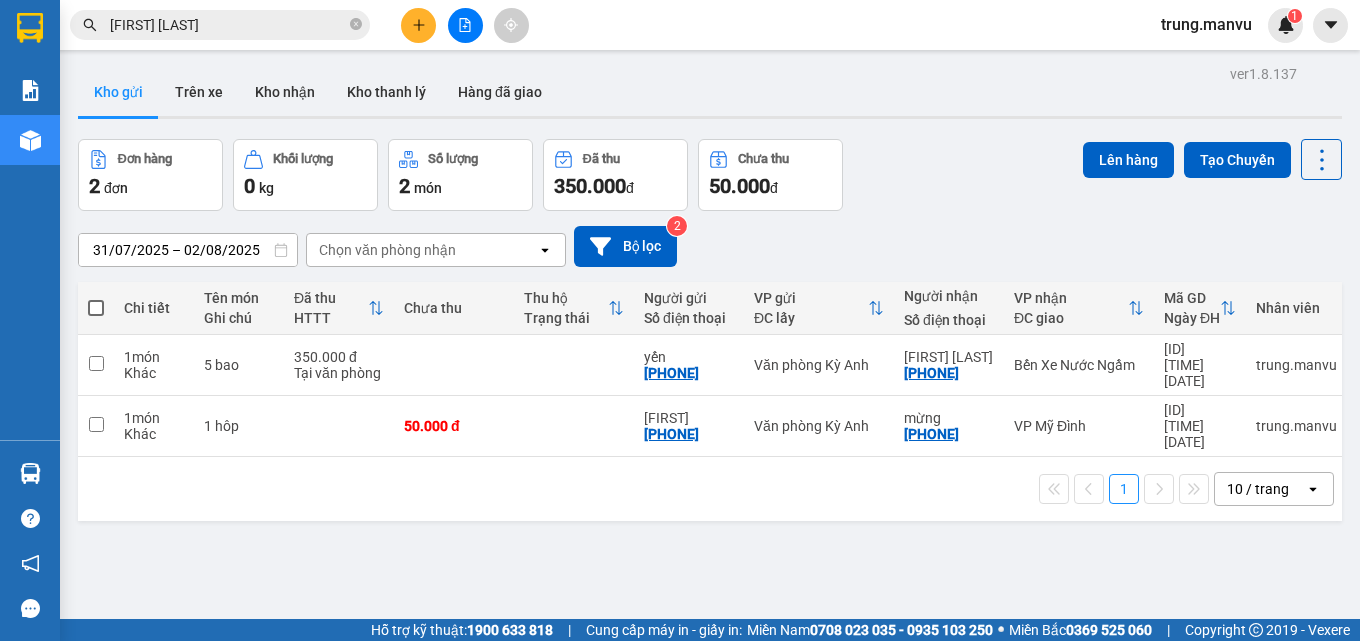 type 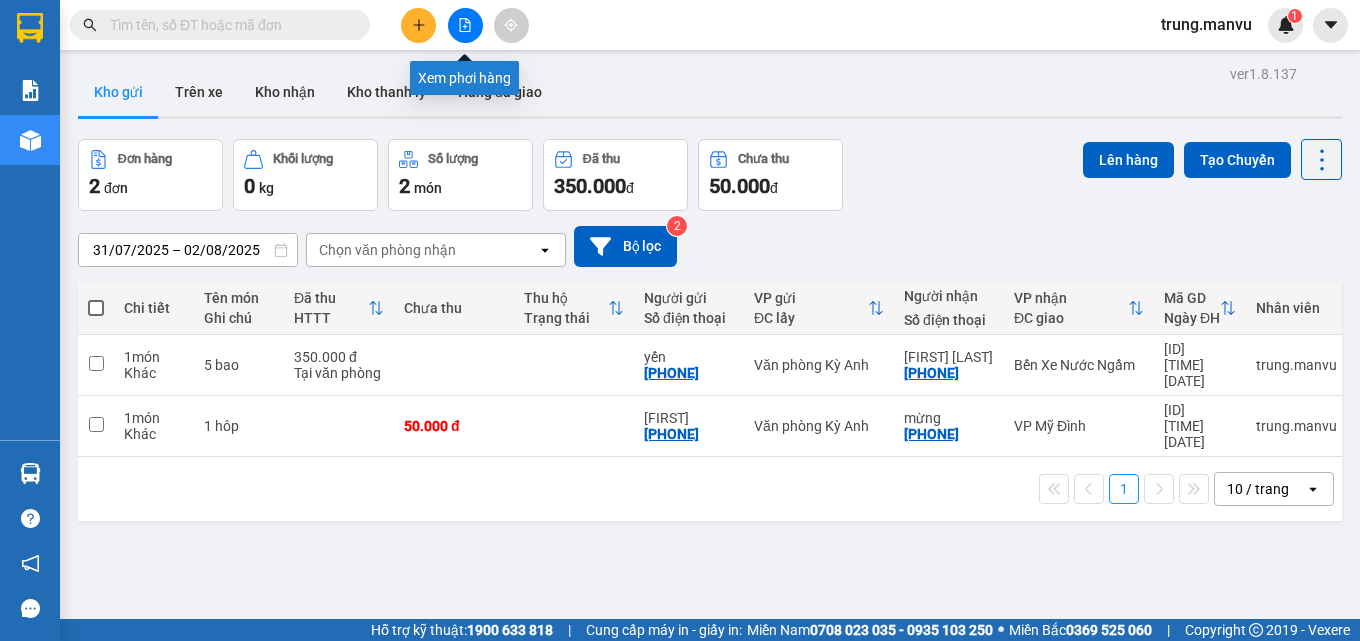 click at bounding box center [465, 25] 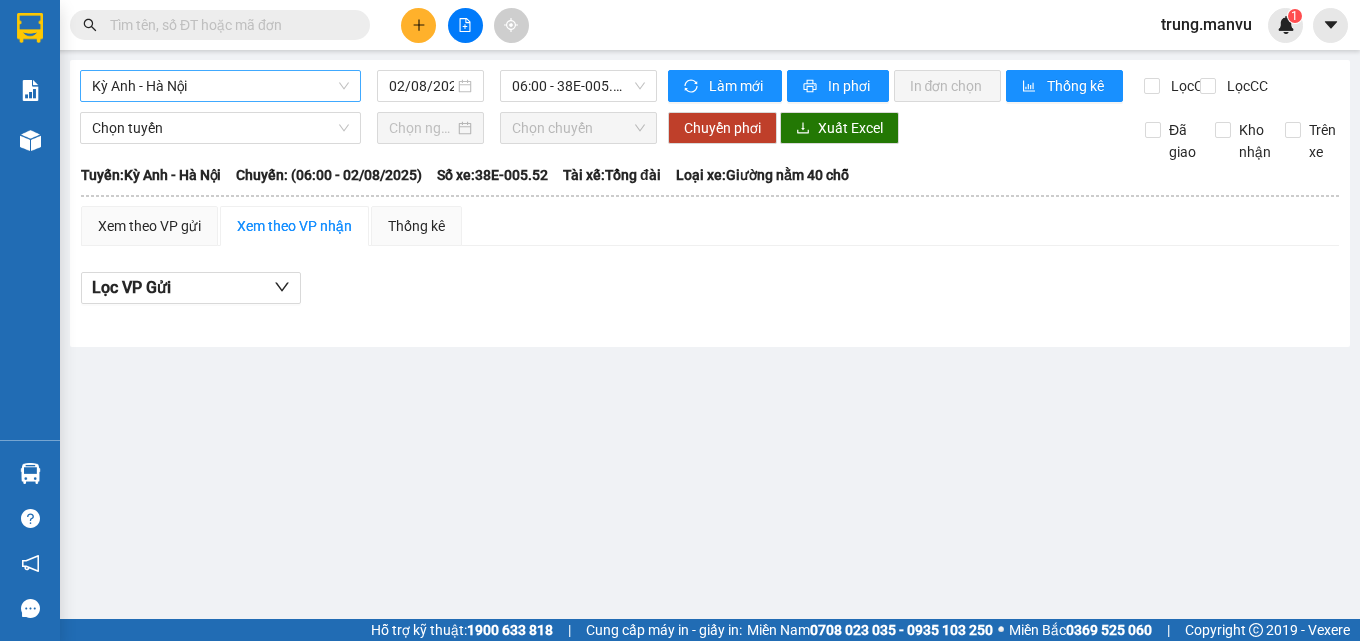 click on "Kỳ Anh - Hà Nội" at bounding box center (220, 86) 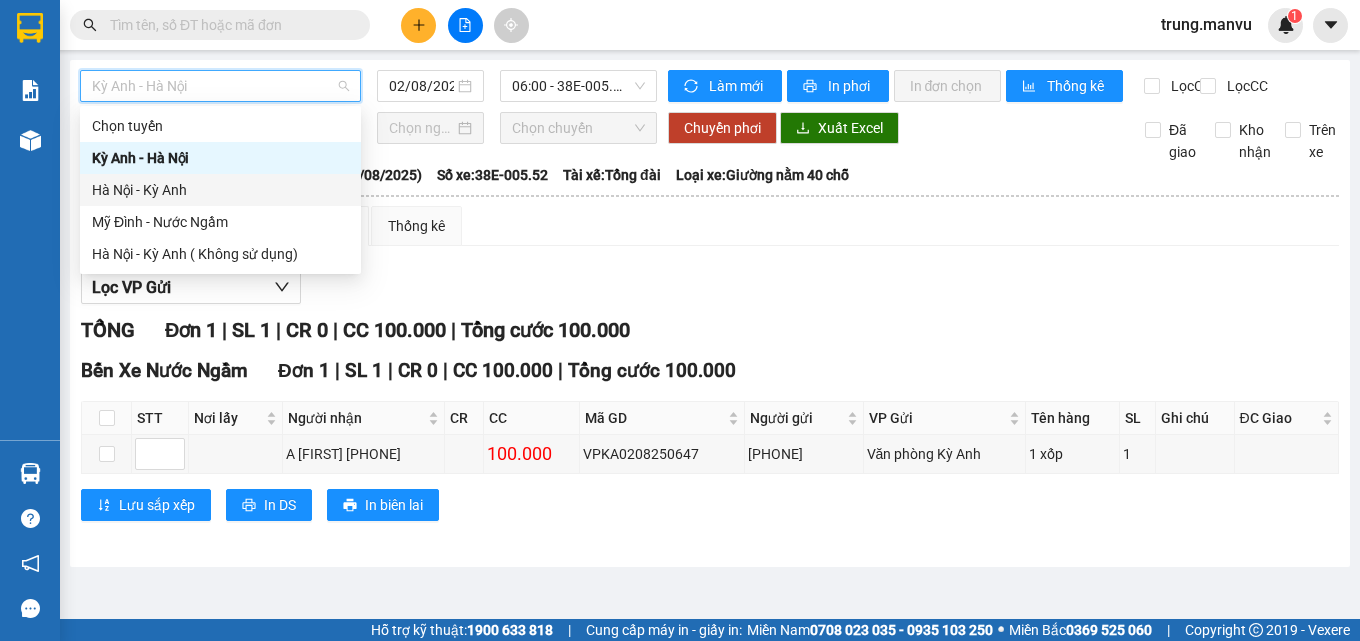 click on "Hà Nội - Kỳ Anh" at bounding box center [220, 190] 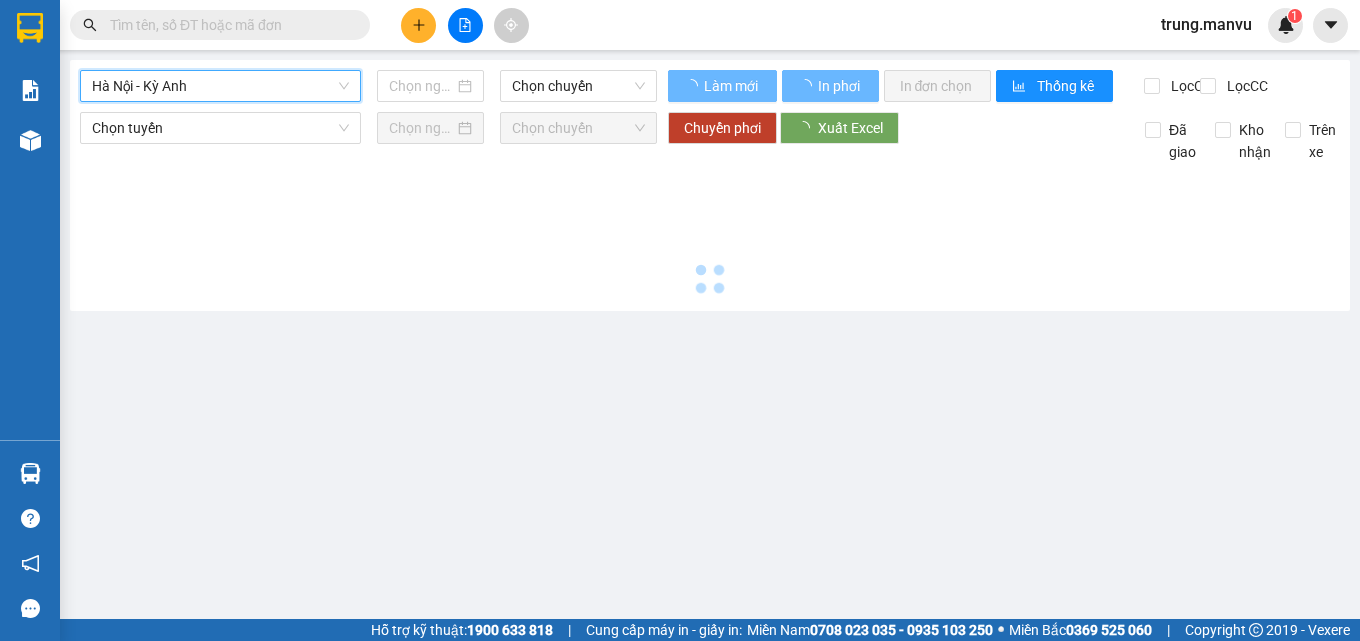 type on "02/08/2025" 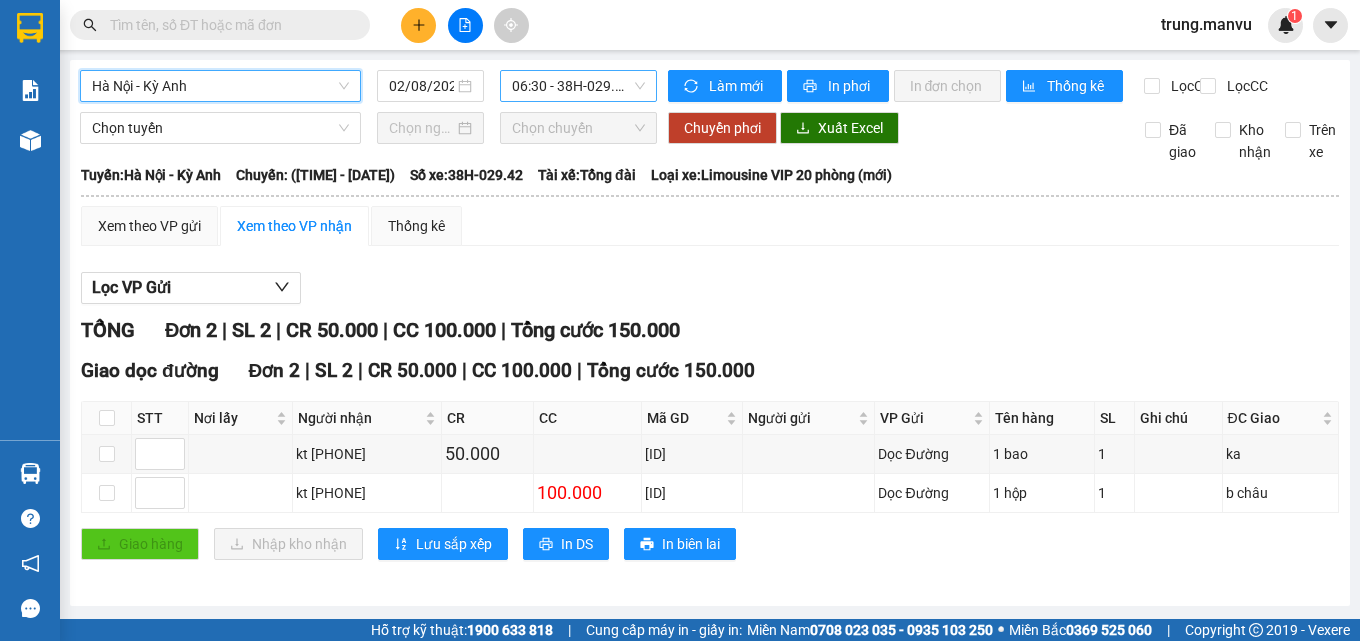 click on "06:30     - 38H-029.42" at bounding box center (578, 86) 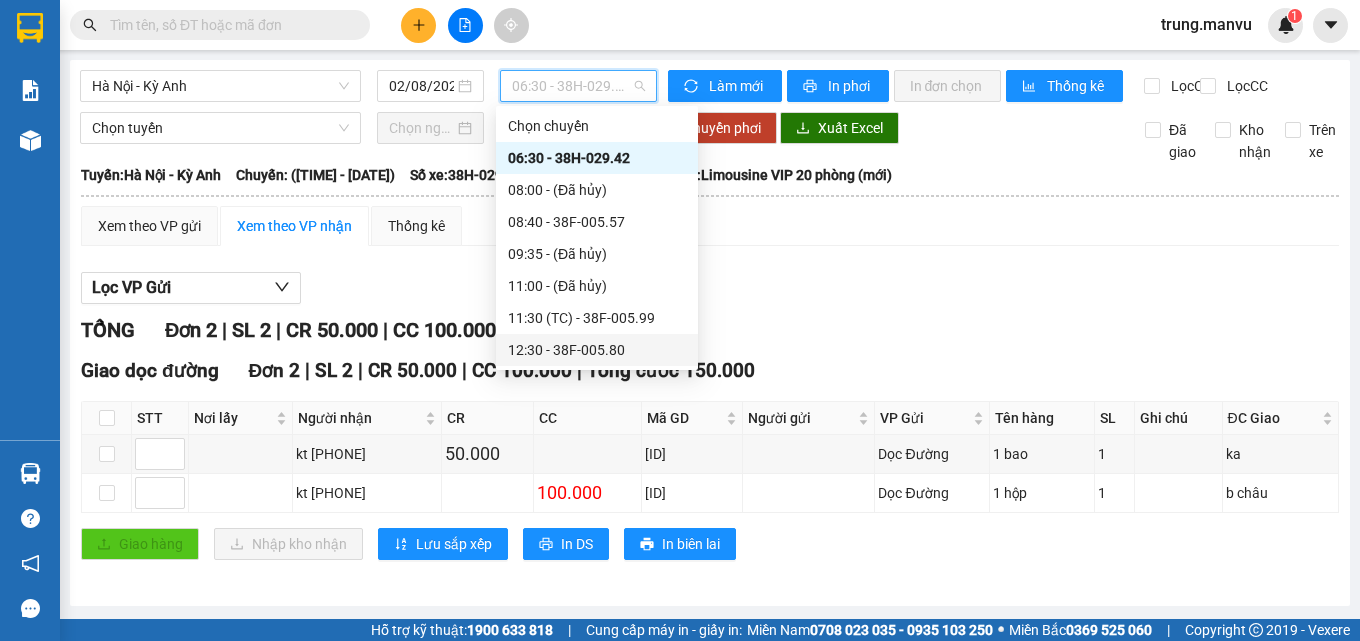click on "[TIME]     - [PRICE]" at bounding box center (597, 350) 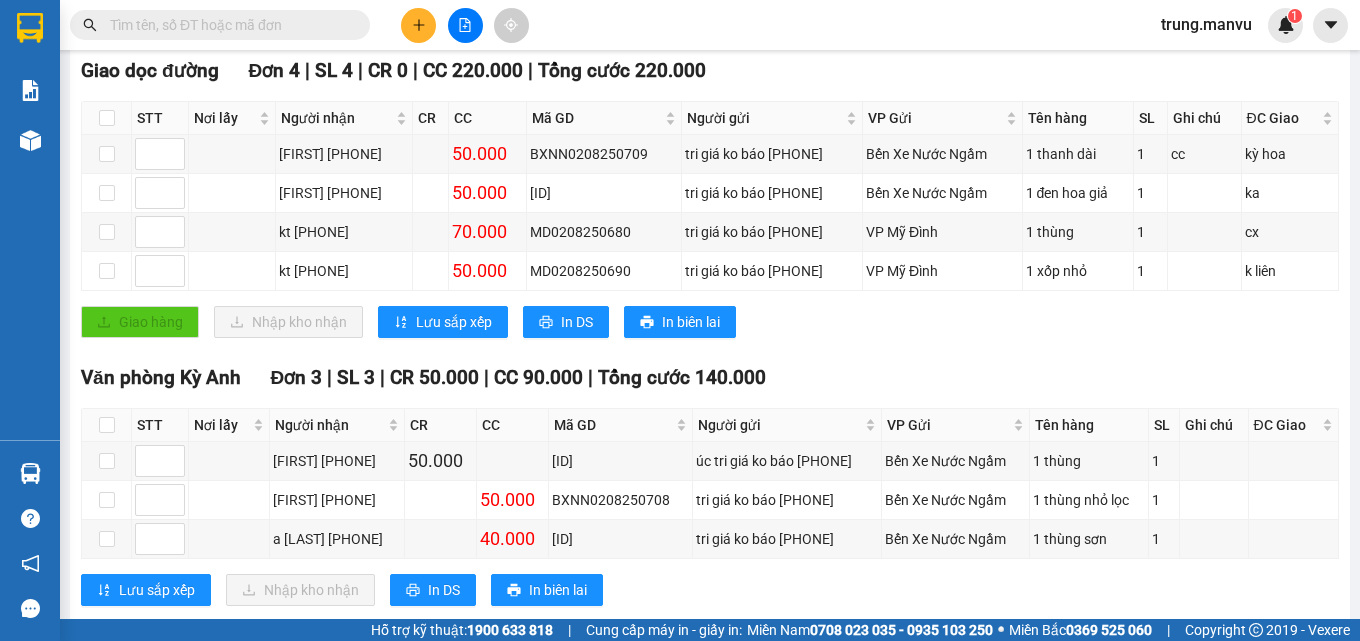 scroll, scrollTop: 360, scrollLeft: 0, axis: vertical 